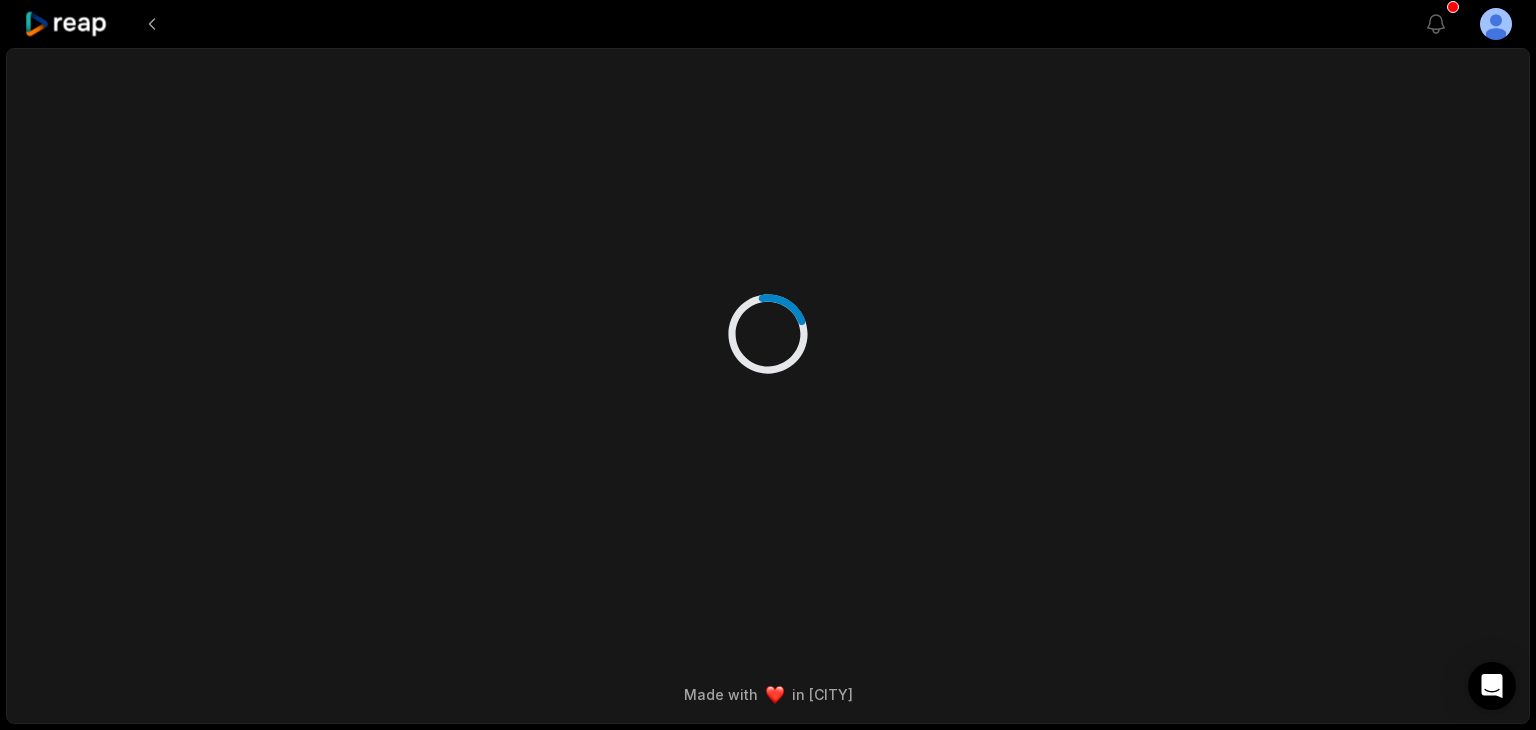 scroll, scrollTop: 0, scrollLeft: 0, axis: both 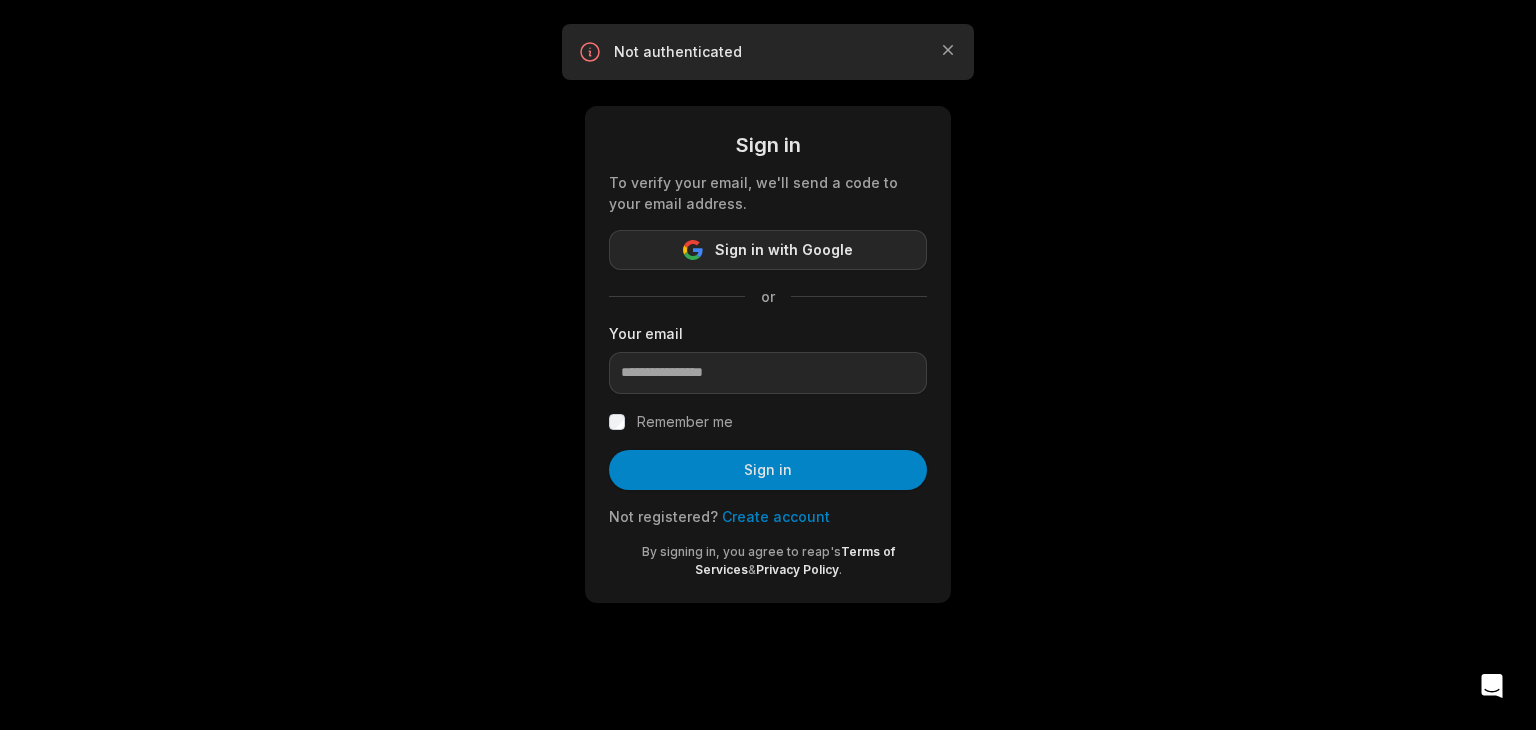 click on "Sign in with Google" at bounding box center (784, 250) 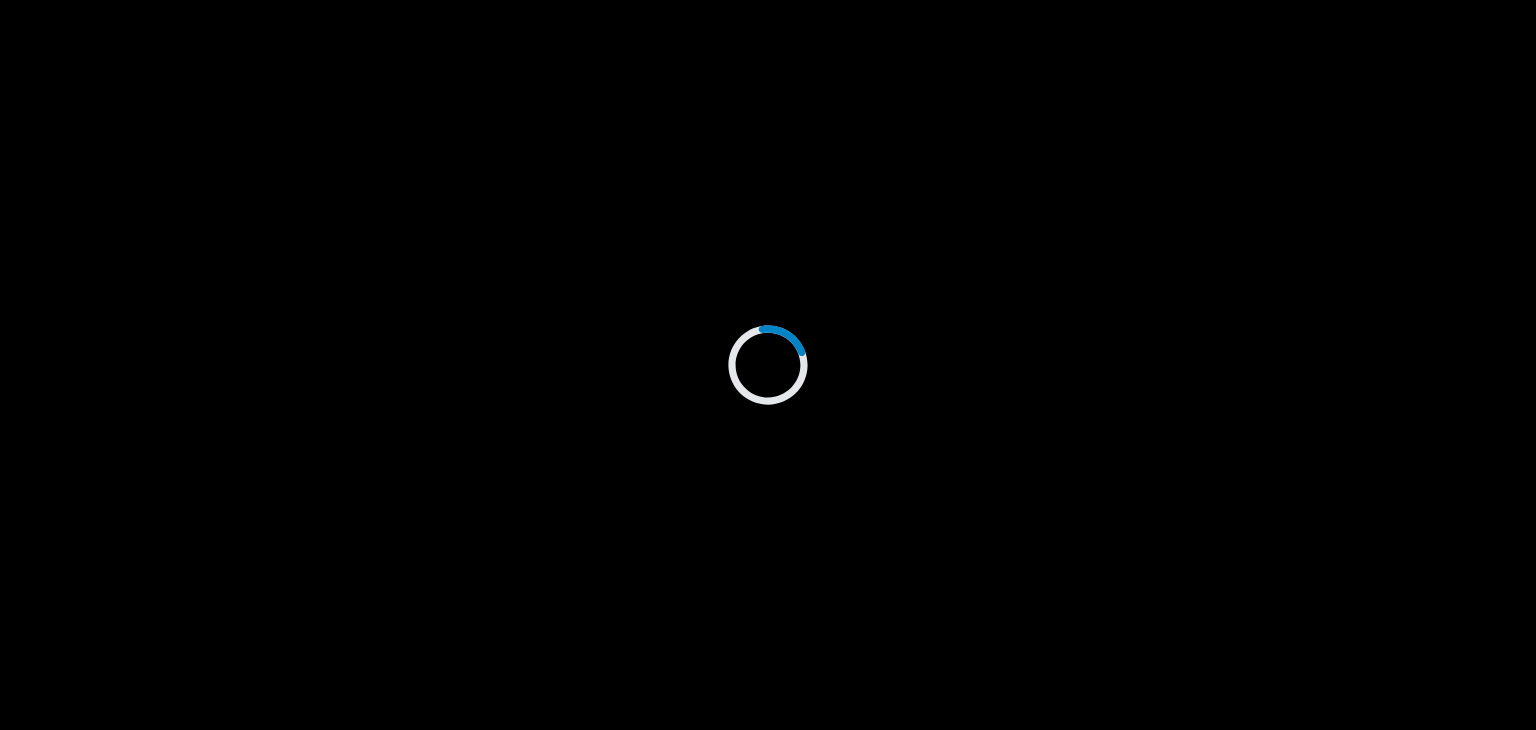 scroll, scrollTop: 0, scrollLeft: 0, axis: both 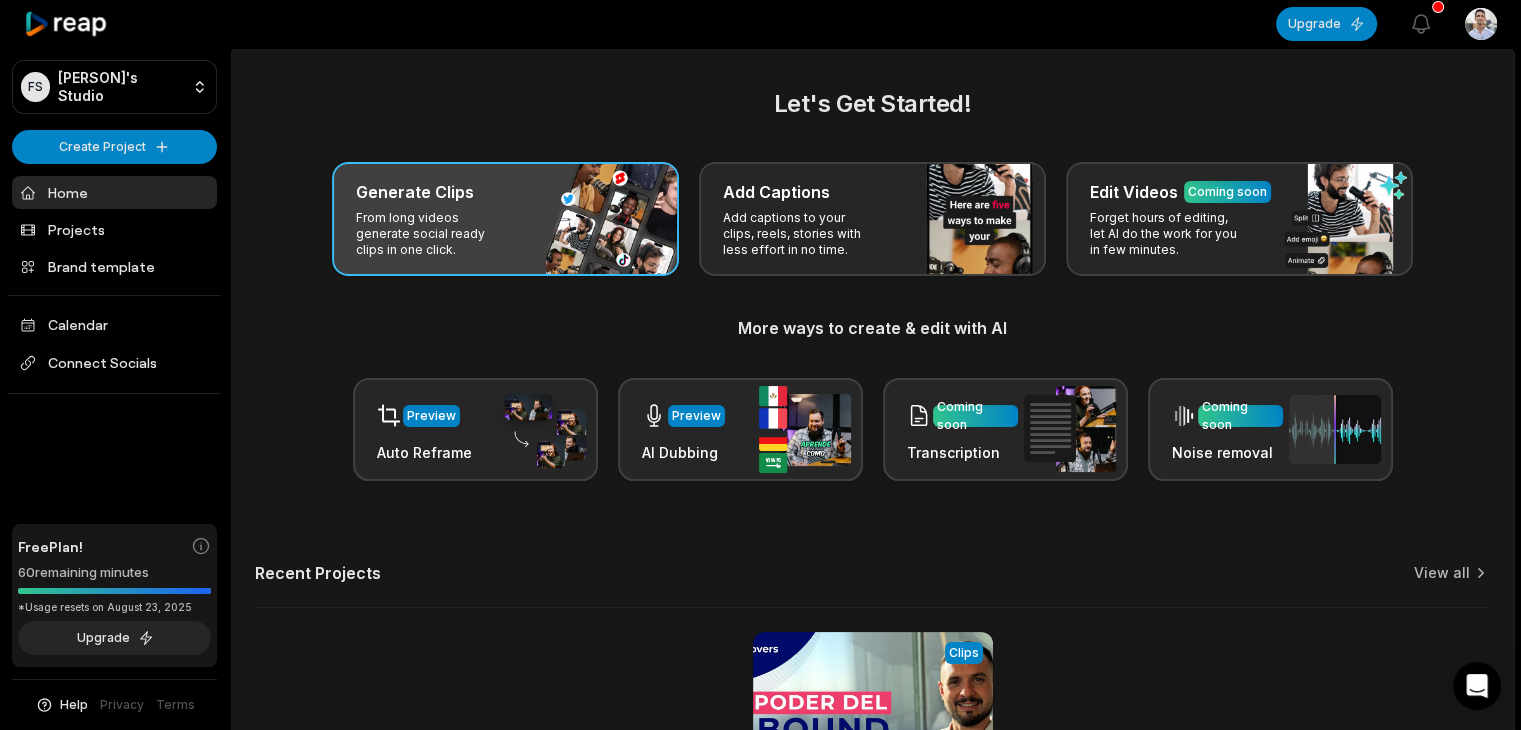 click on "From long videos generate social ready clips in one click." at bounding box center (433, 234) 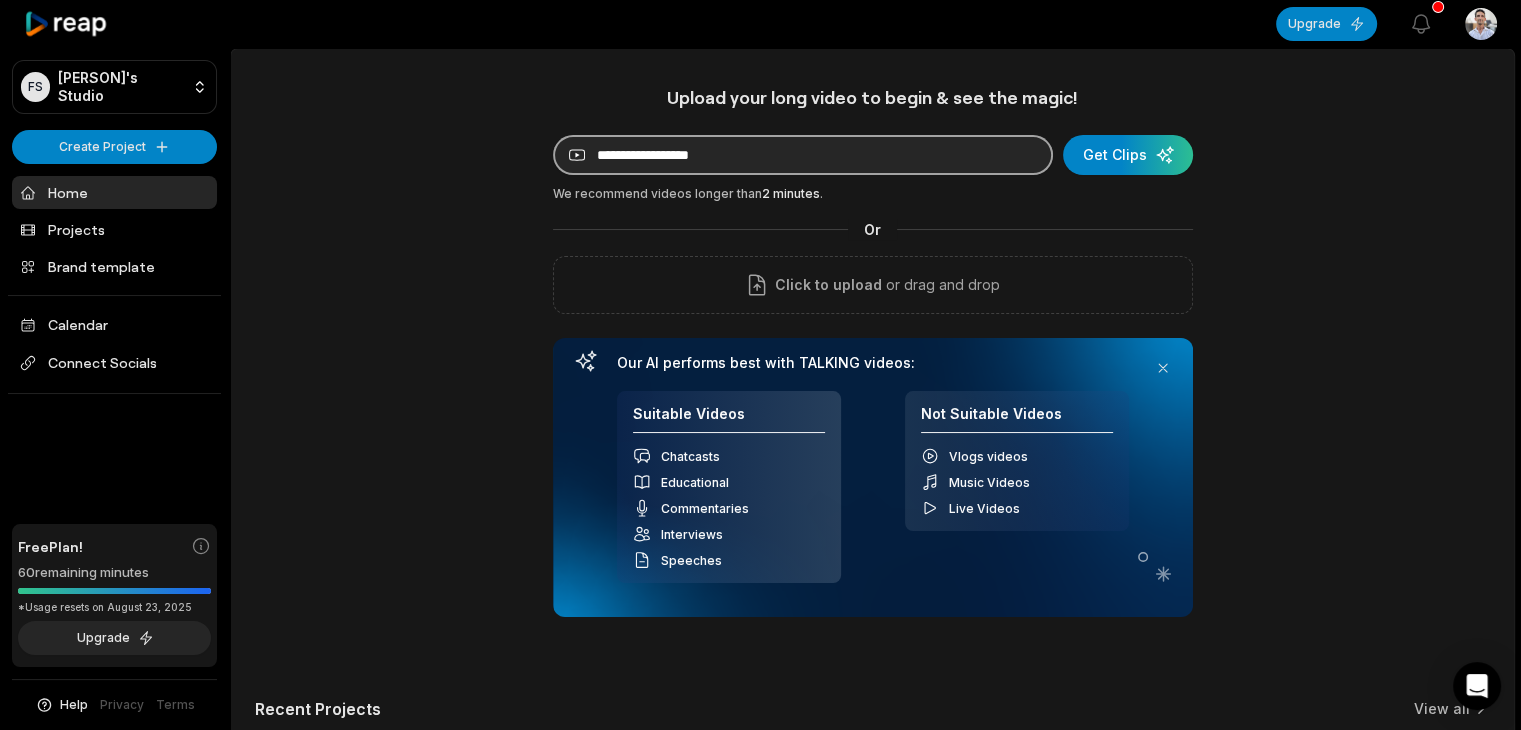 click at bounding box center [803, 155] 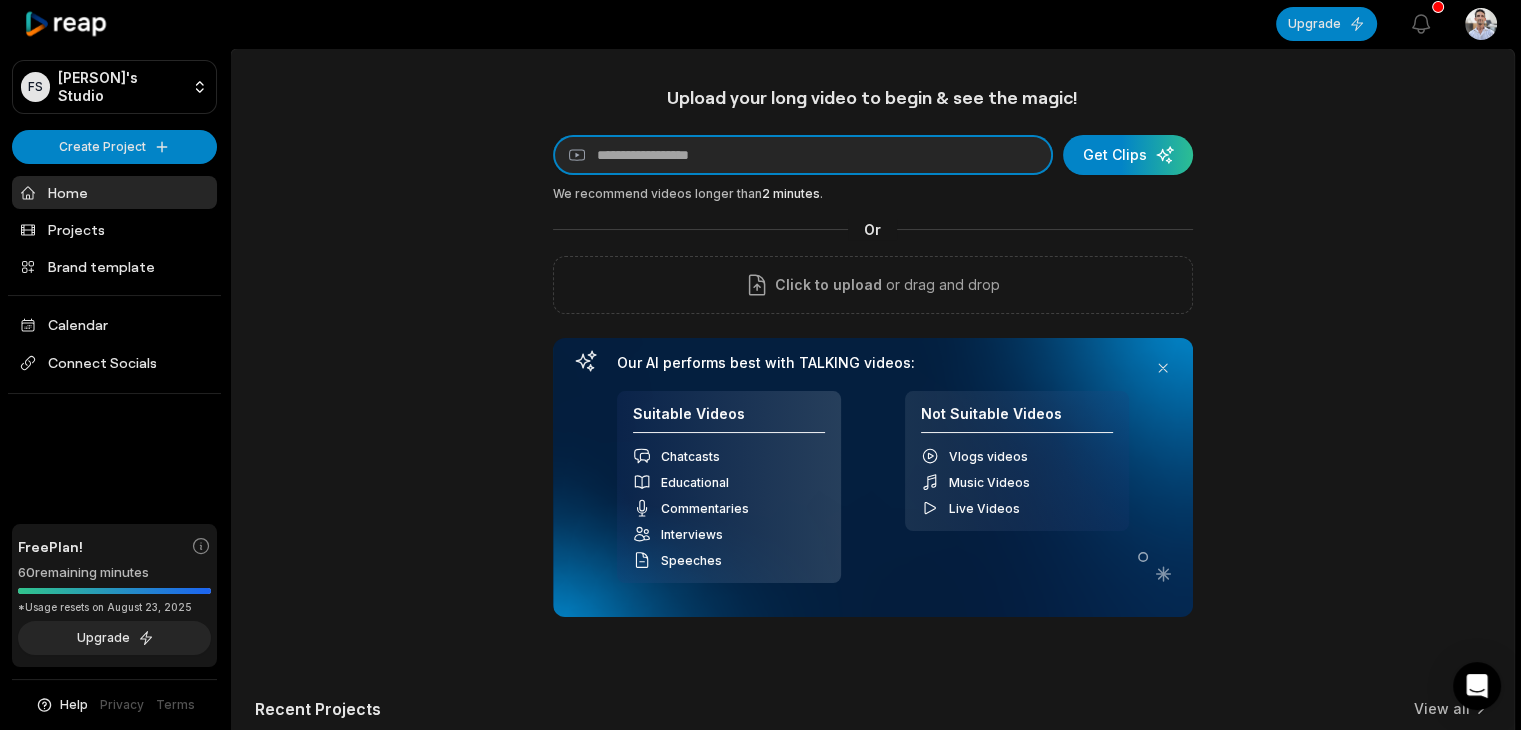 paste on "**********" 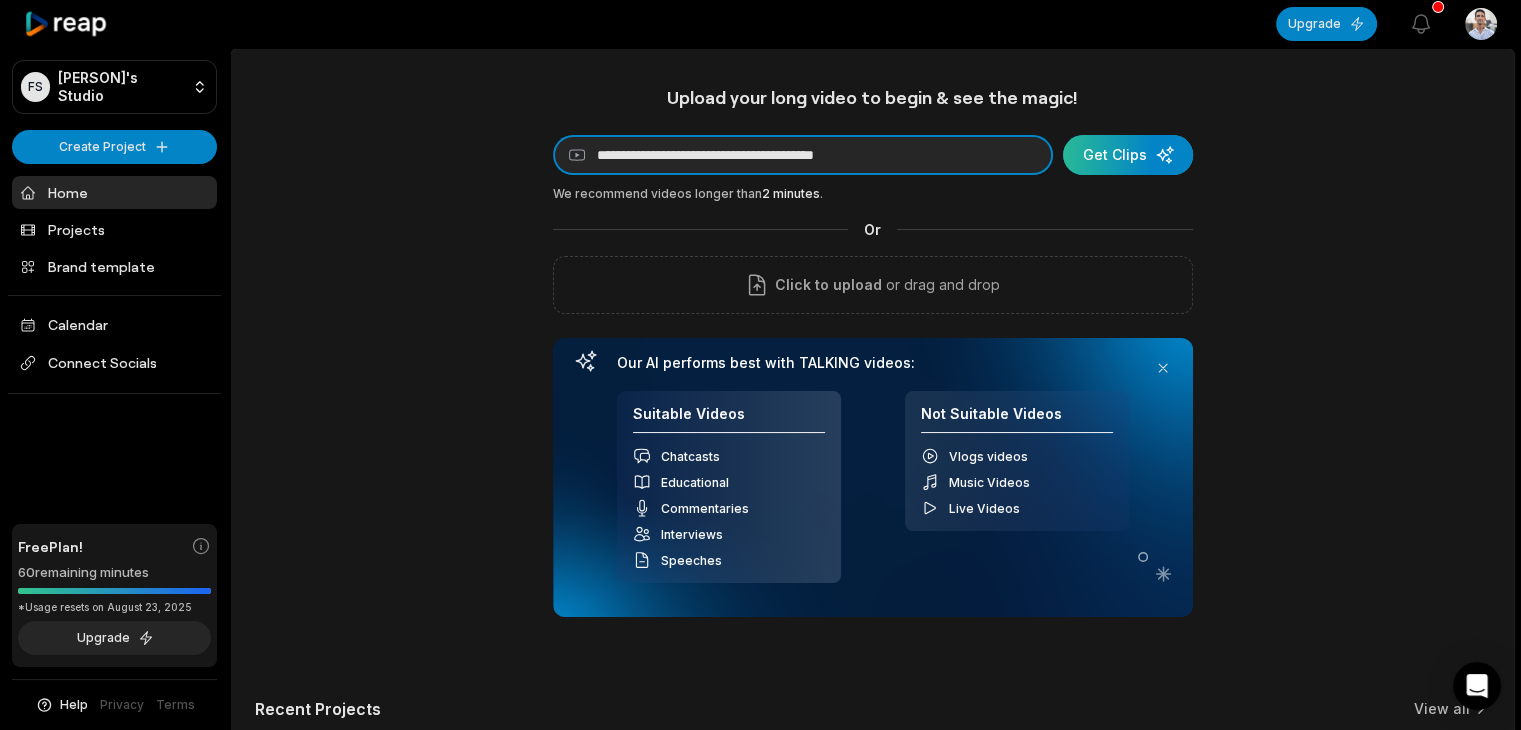 type on "**********" 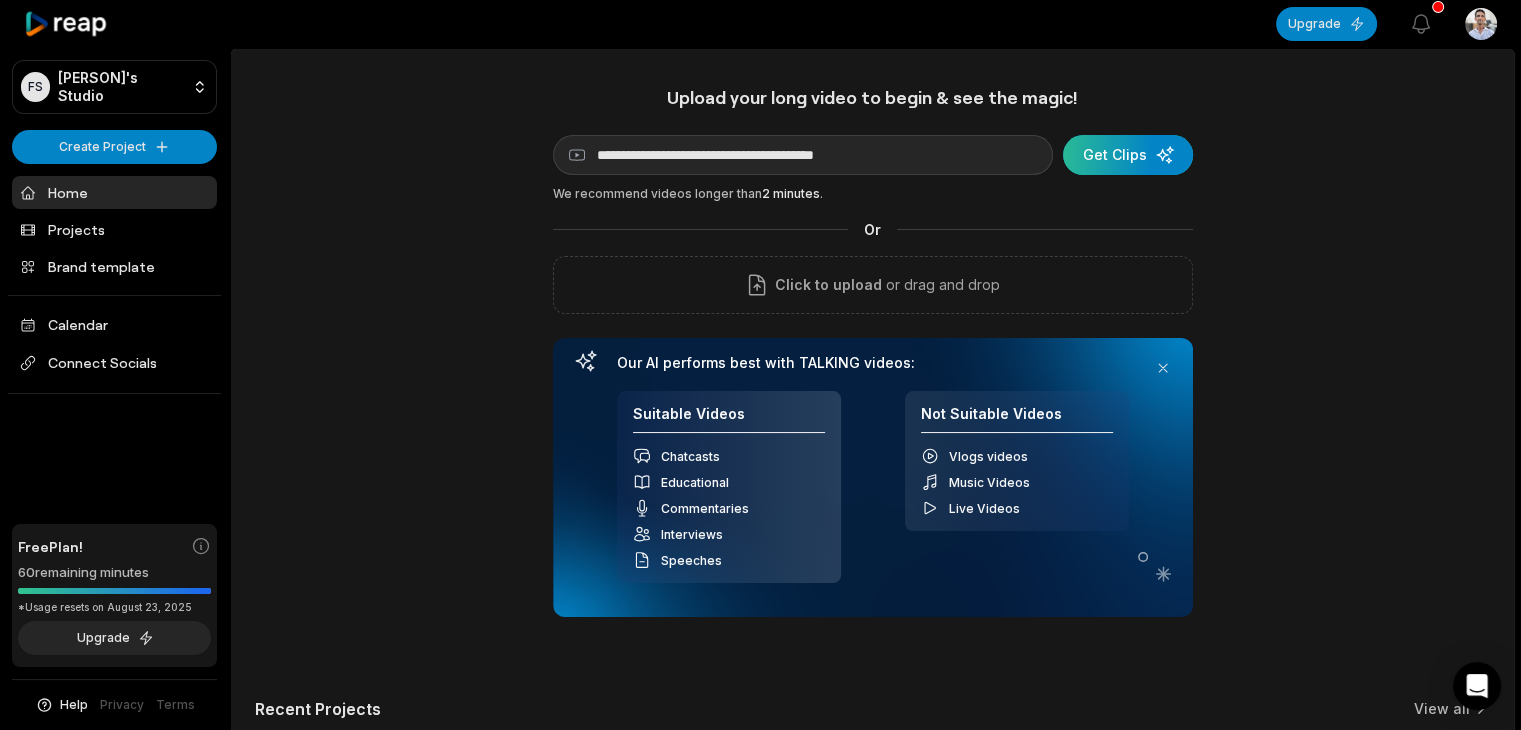 click at bounding box center [1128, 155] 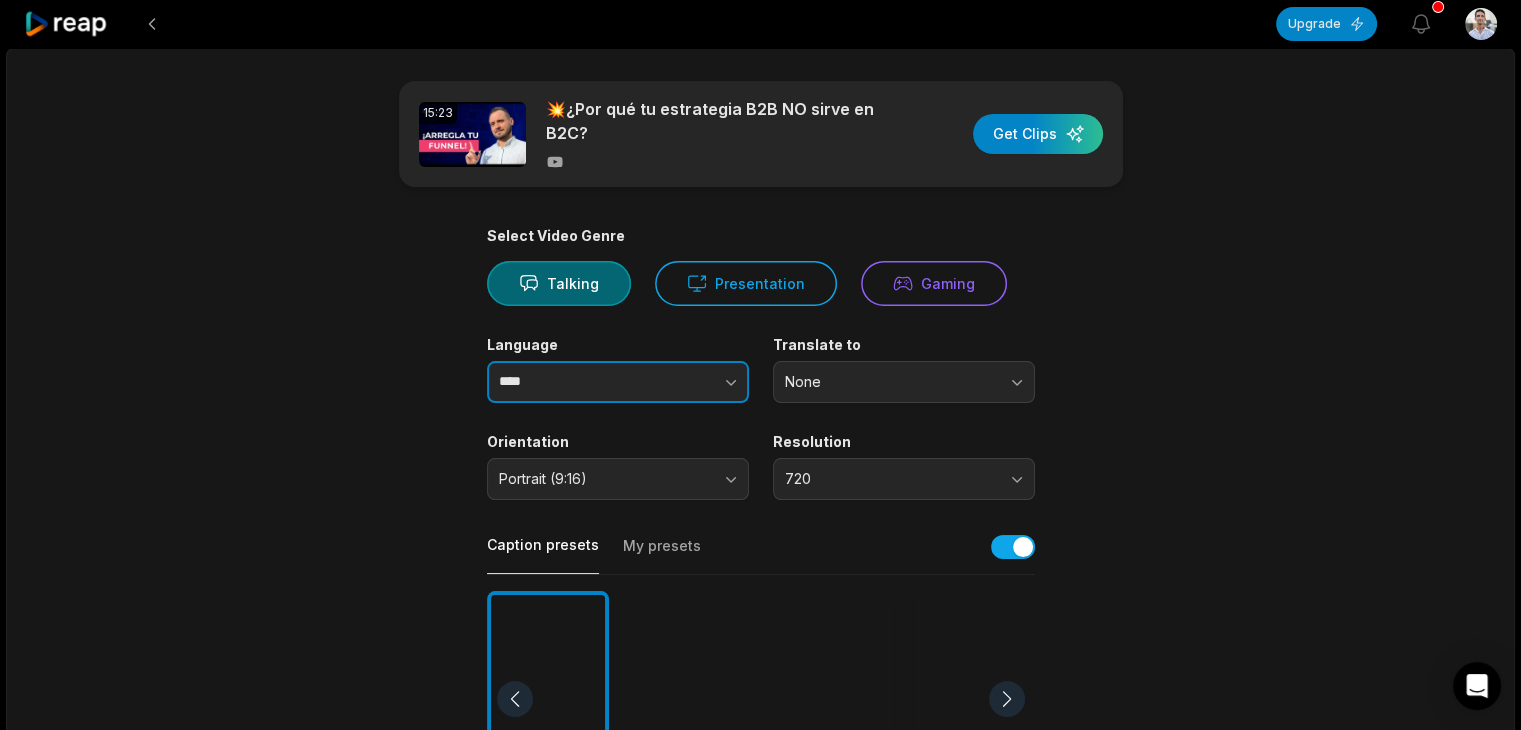click at bounding box center [691, 382] 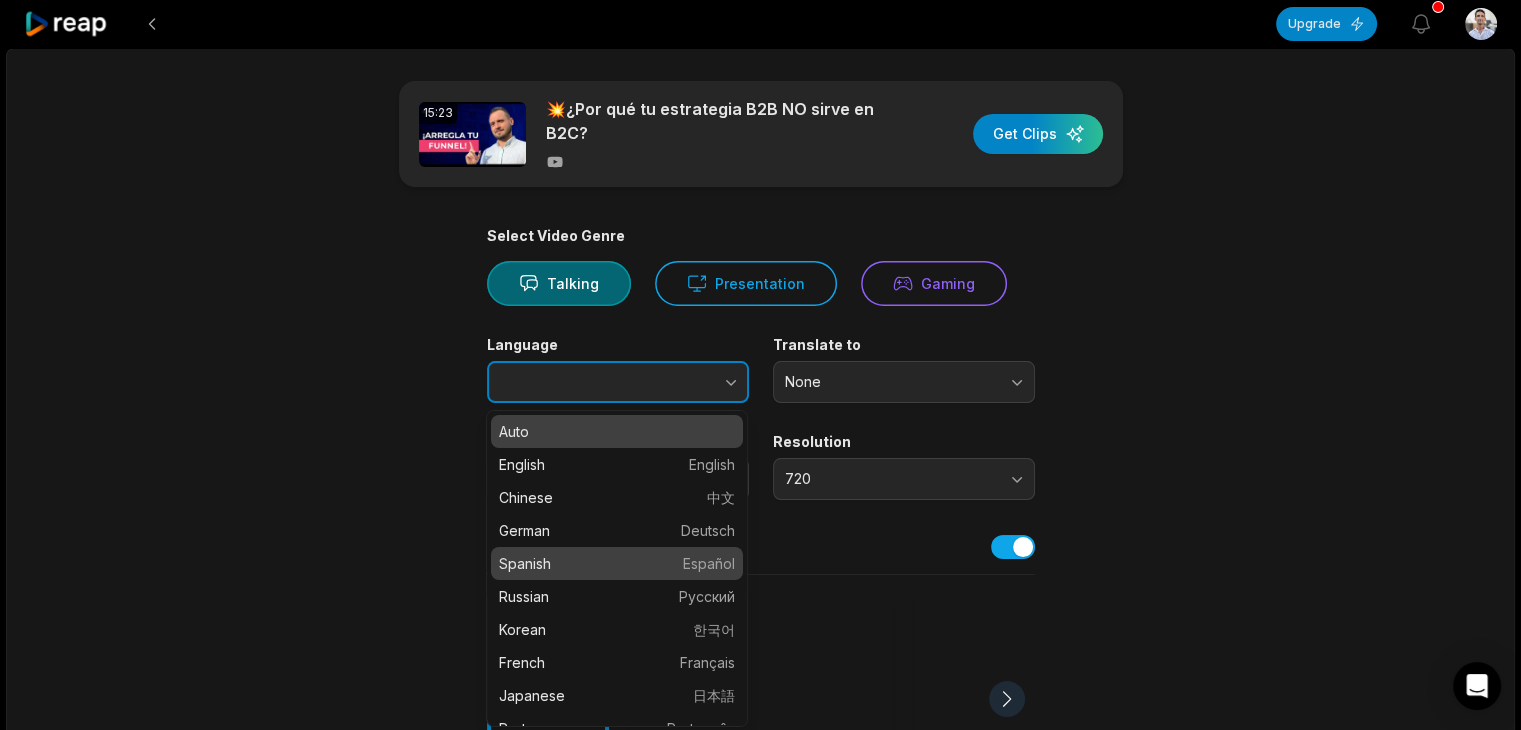 type on "*******" 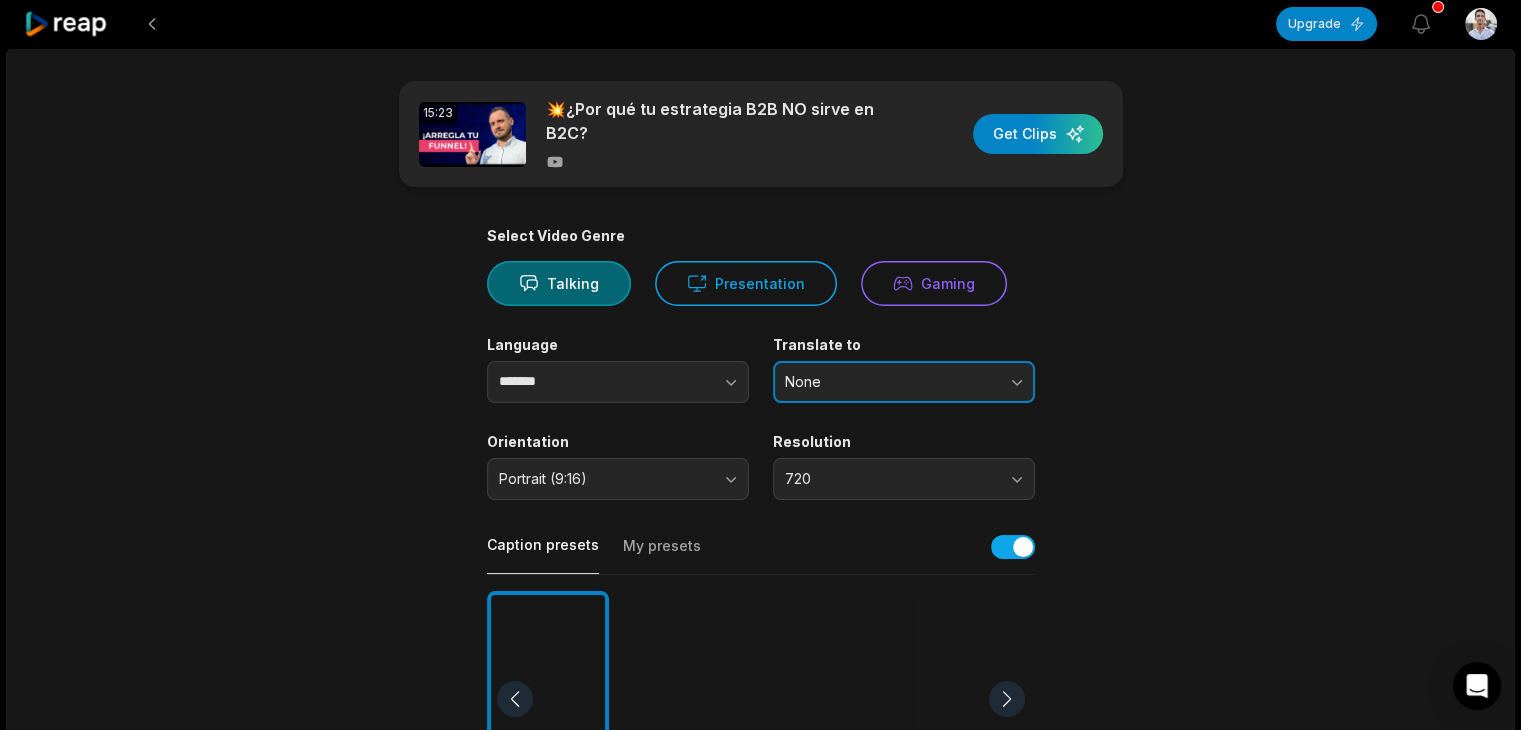 click on "None" at bounding box center [890, 382] 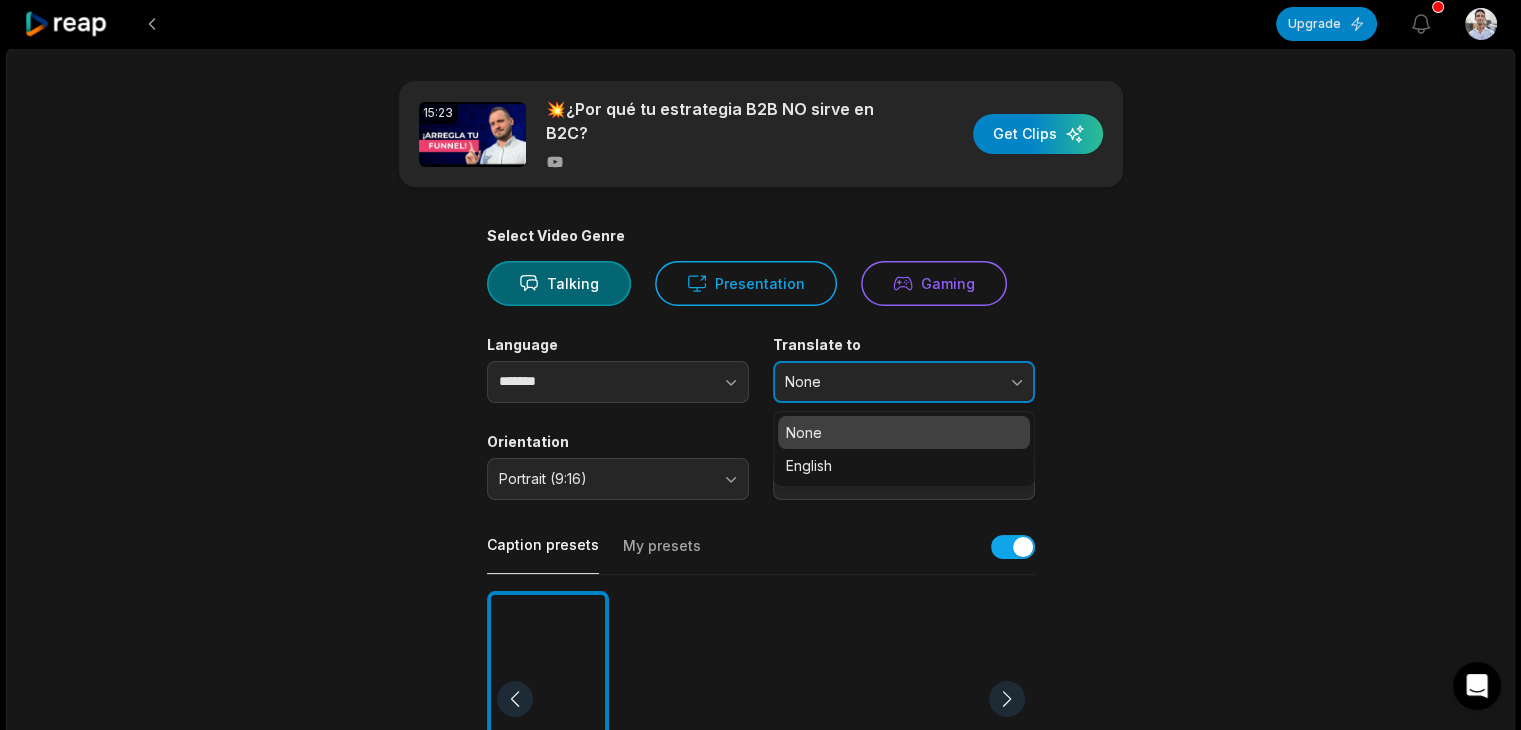 click on "None" at bounding box center (890, 382) 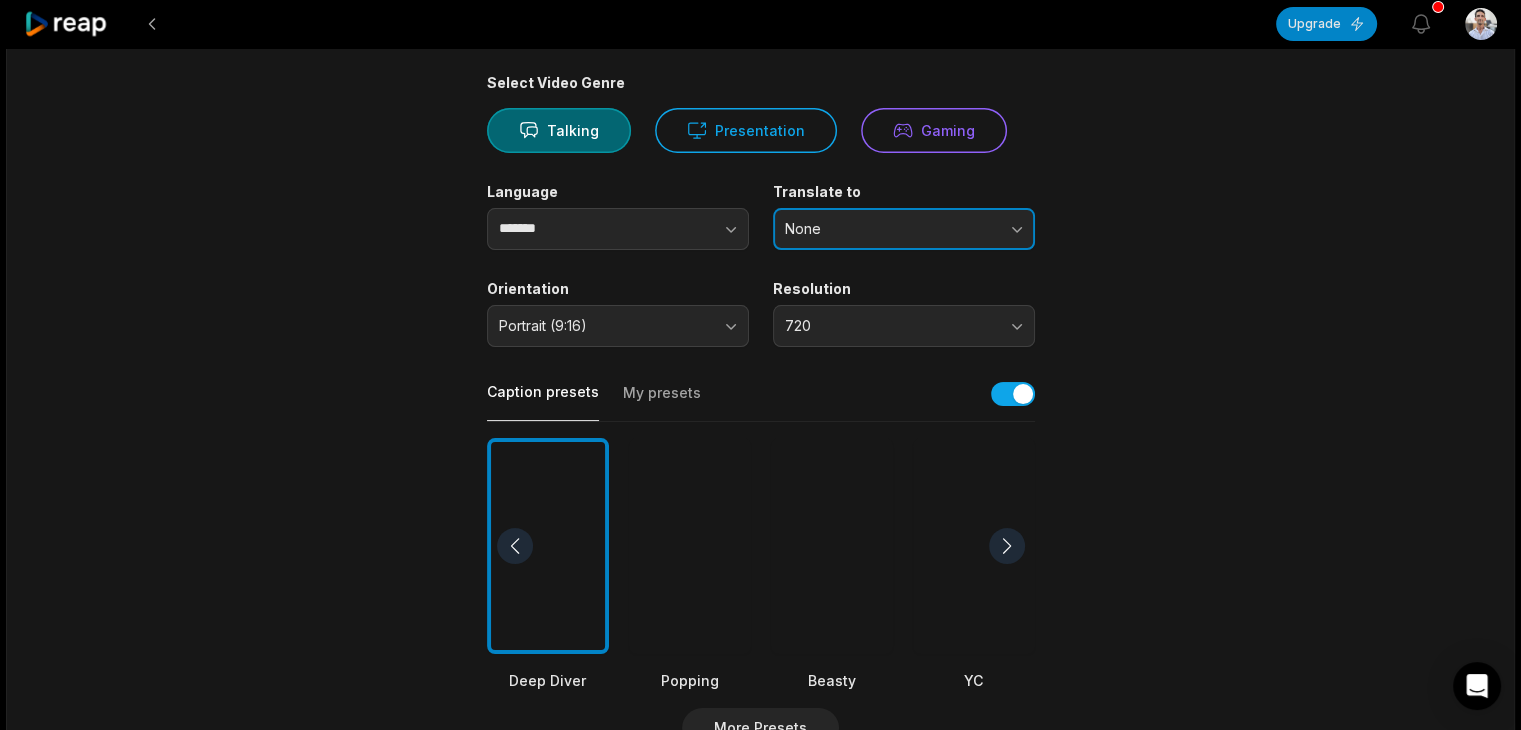 scroll, scrollTop: 200, scrollLeft: 0, axis: vertical 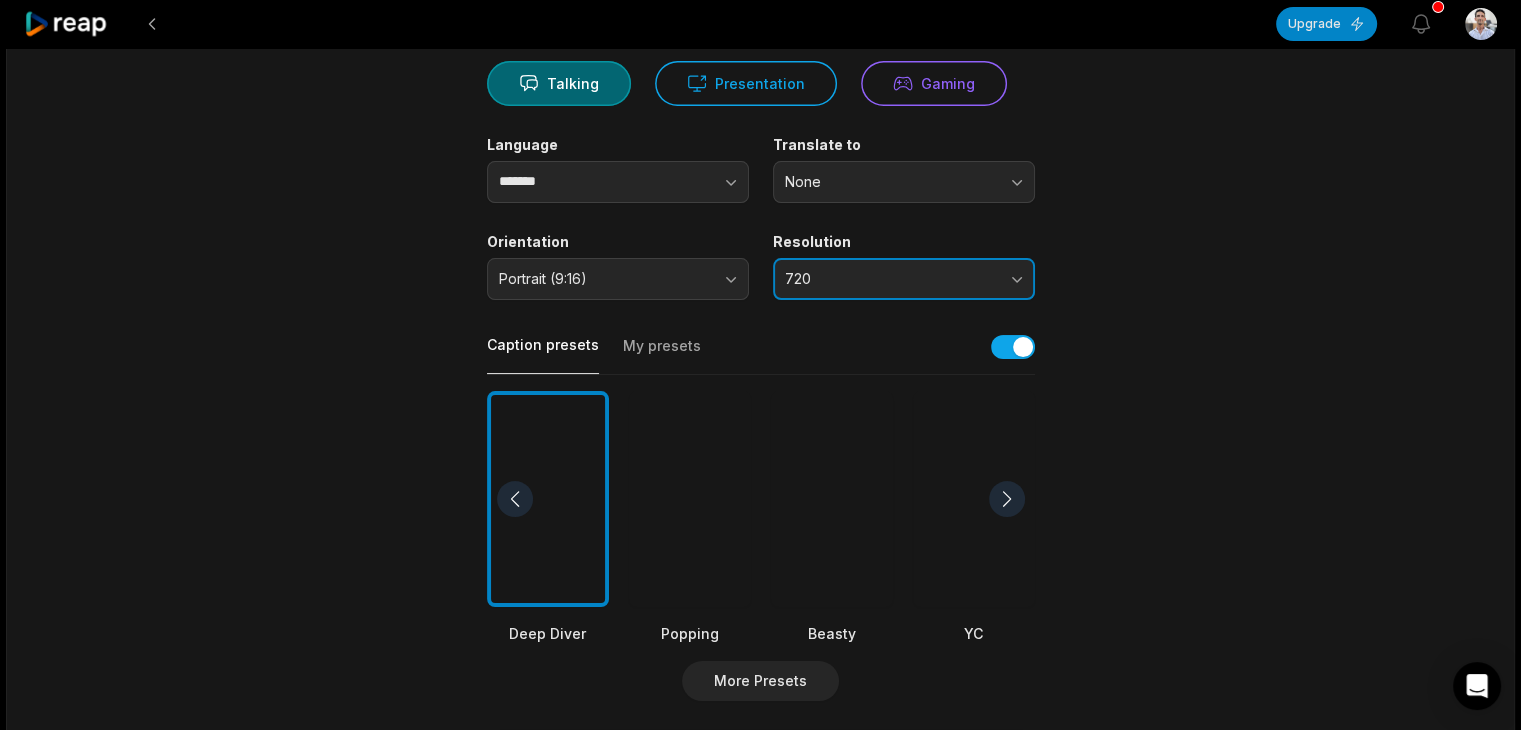 click on "720" at bounding box center (904, 279) 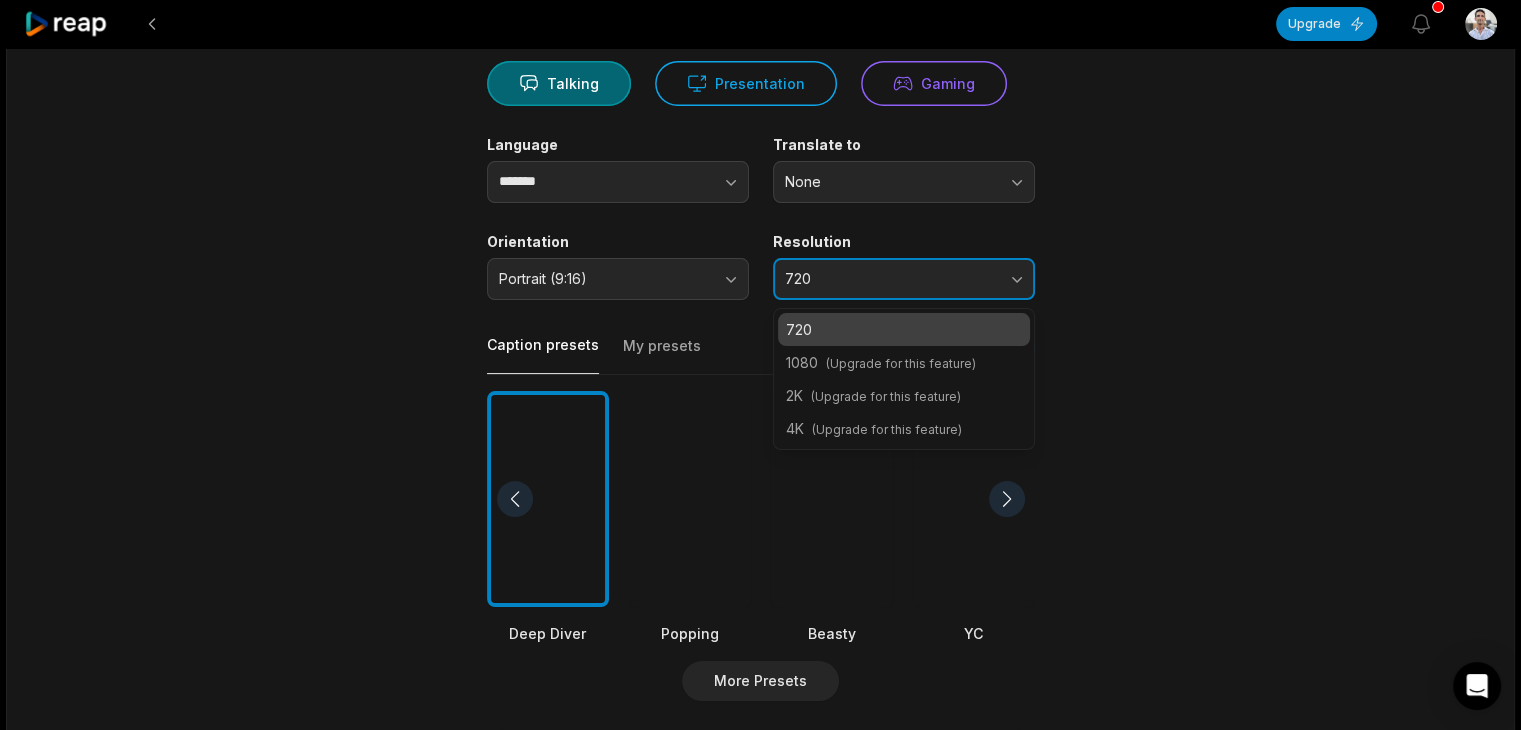 click on "720" at bounding box center [904, 279] 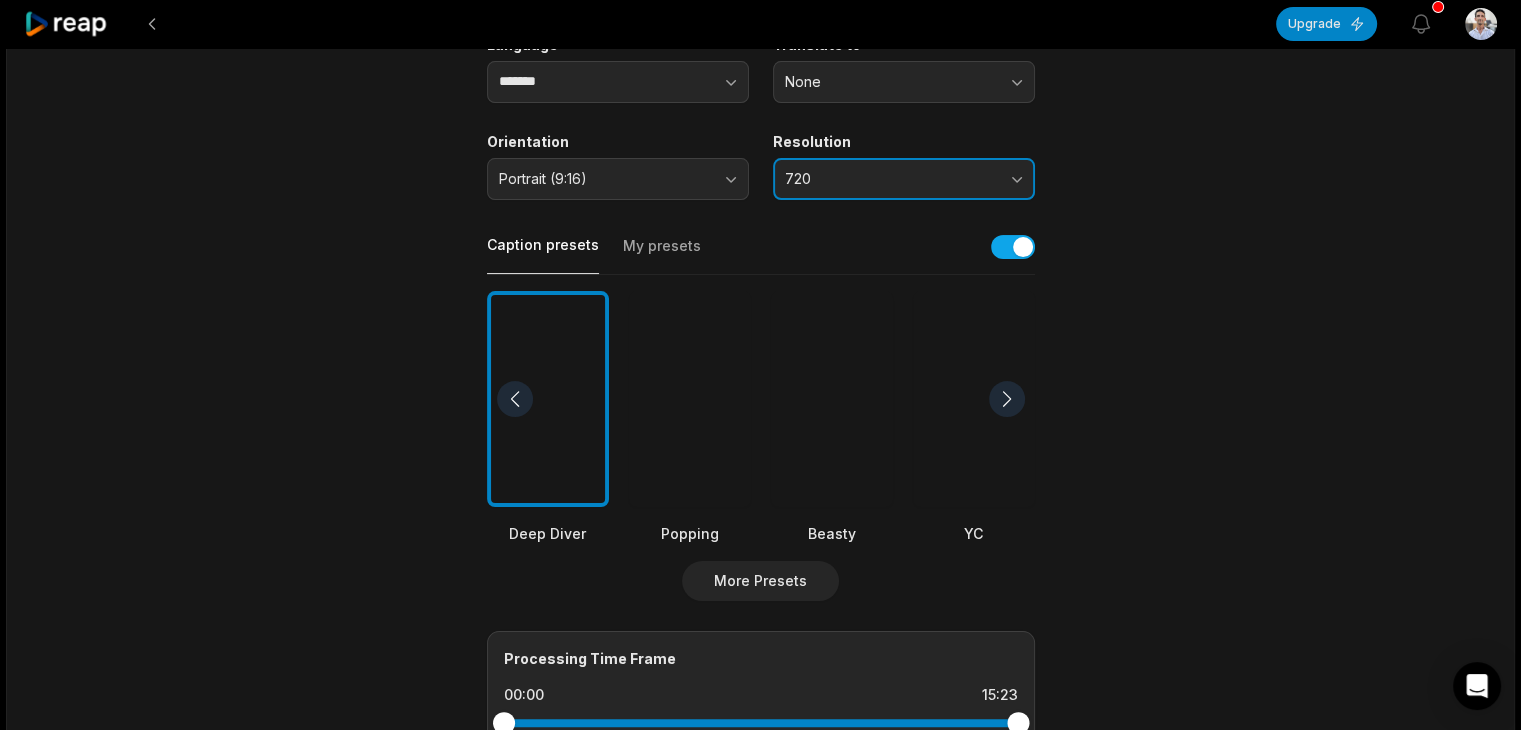 scroll, scrollTop: 400, scrollLeft: 0, axis: vertical 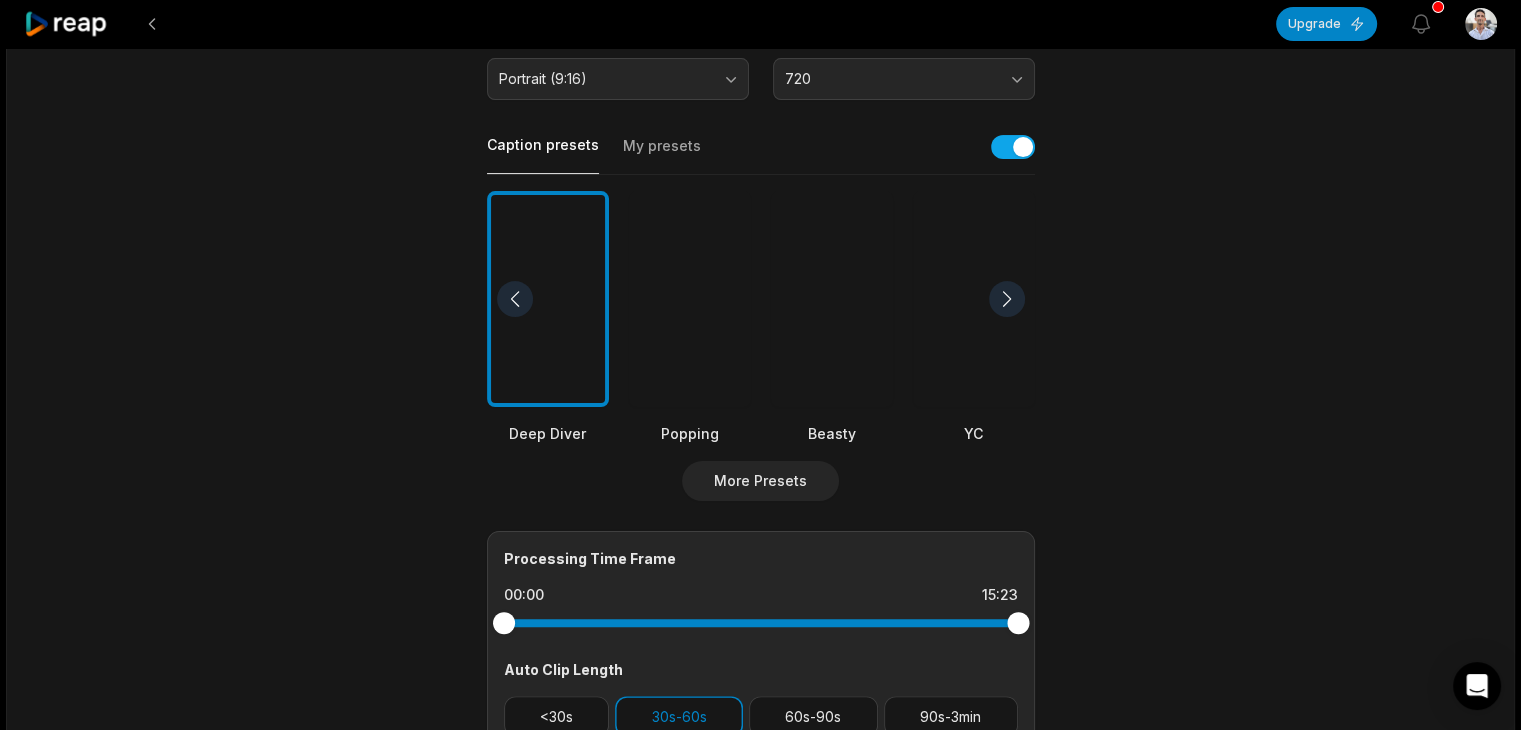 click at bounding box center [1007, 299] 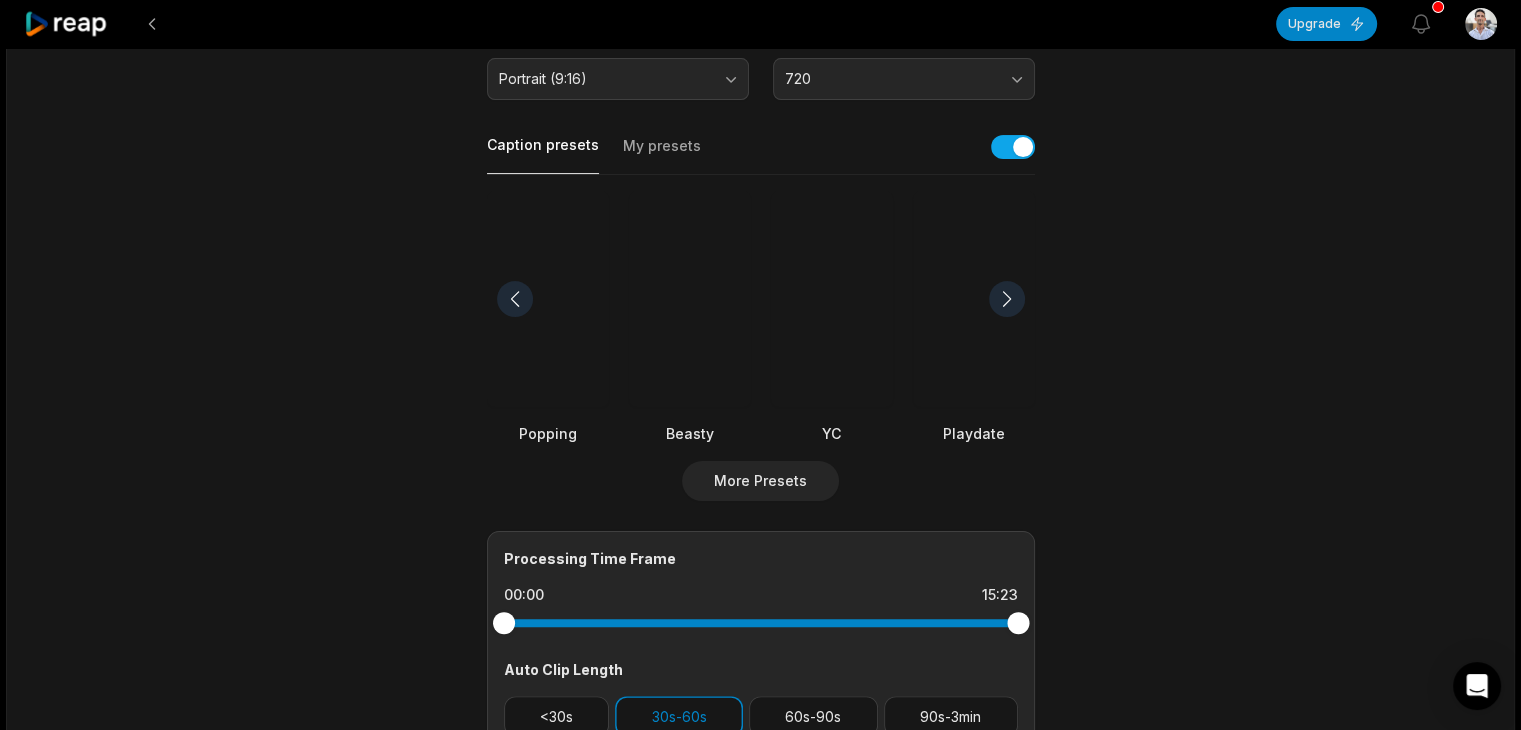 click at bounding box center (1007, 299) 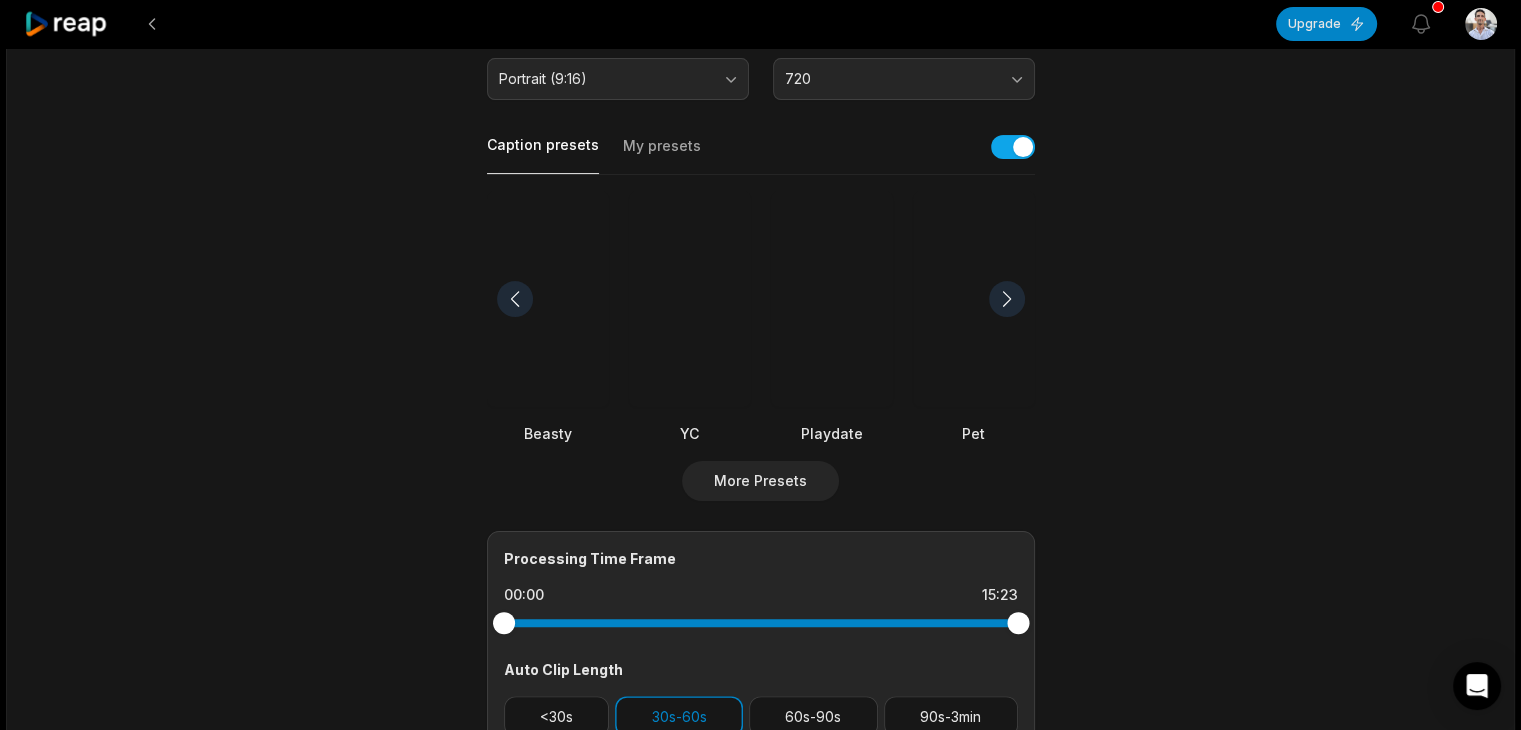 click at bounding box center (1007, 299) 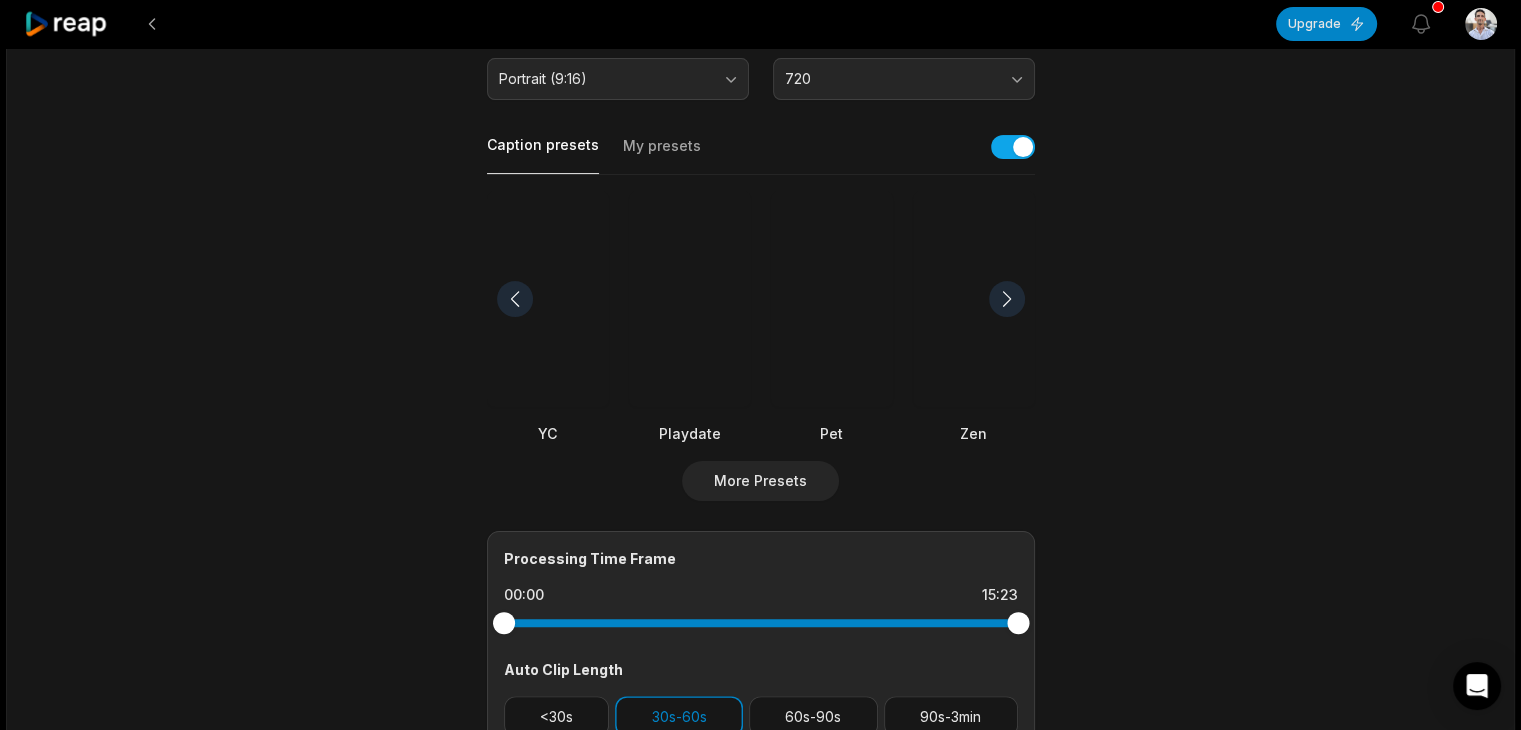 click at bounding box center (1007, 299) 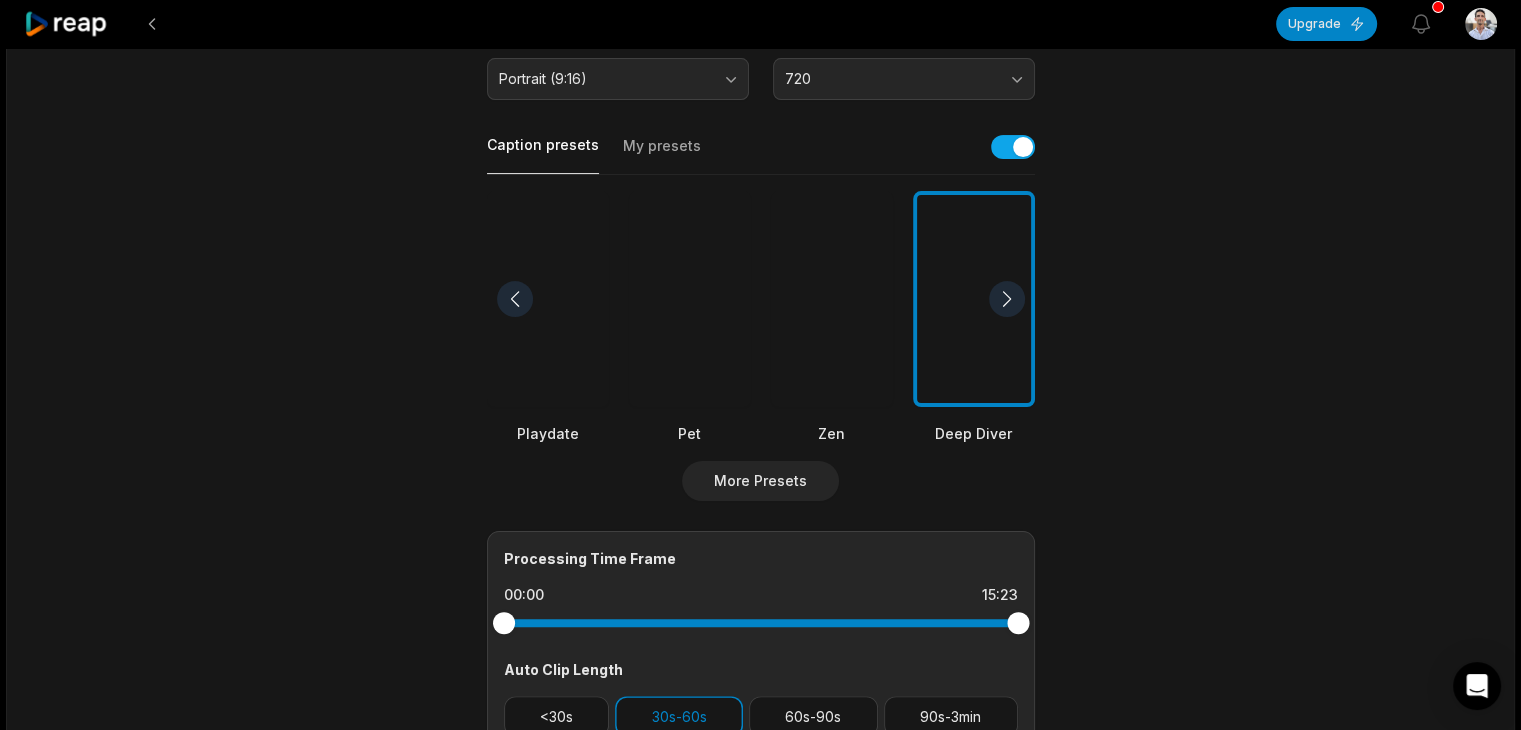 click at bounding box center [1007, 299] 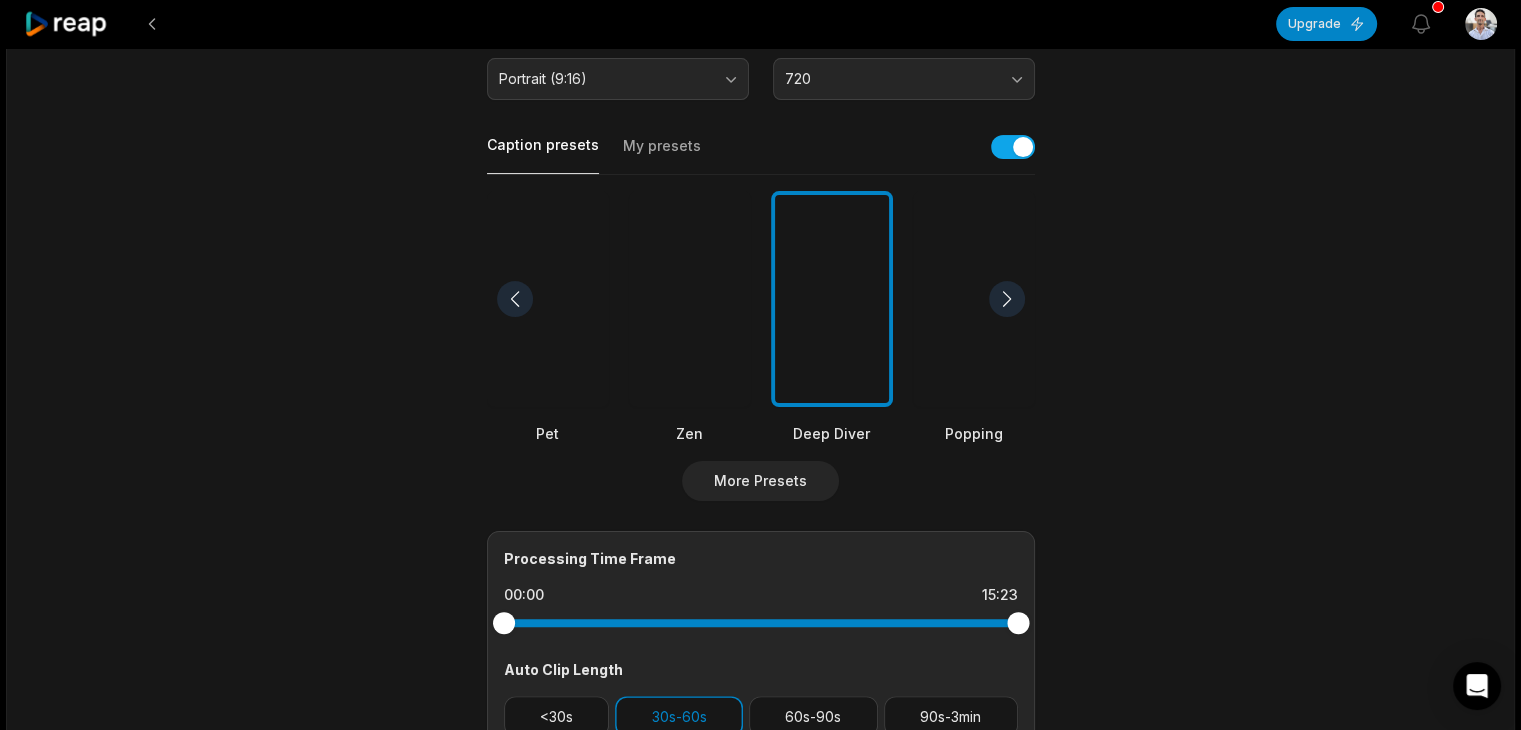 click at bounding box center [1007, 299] 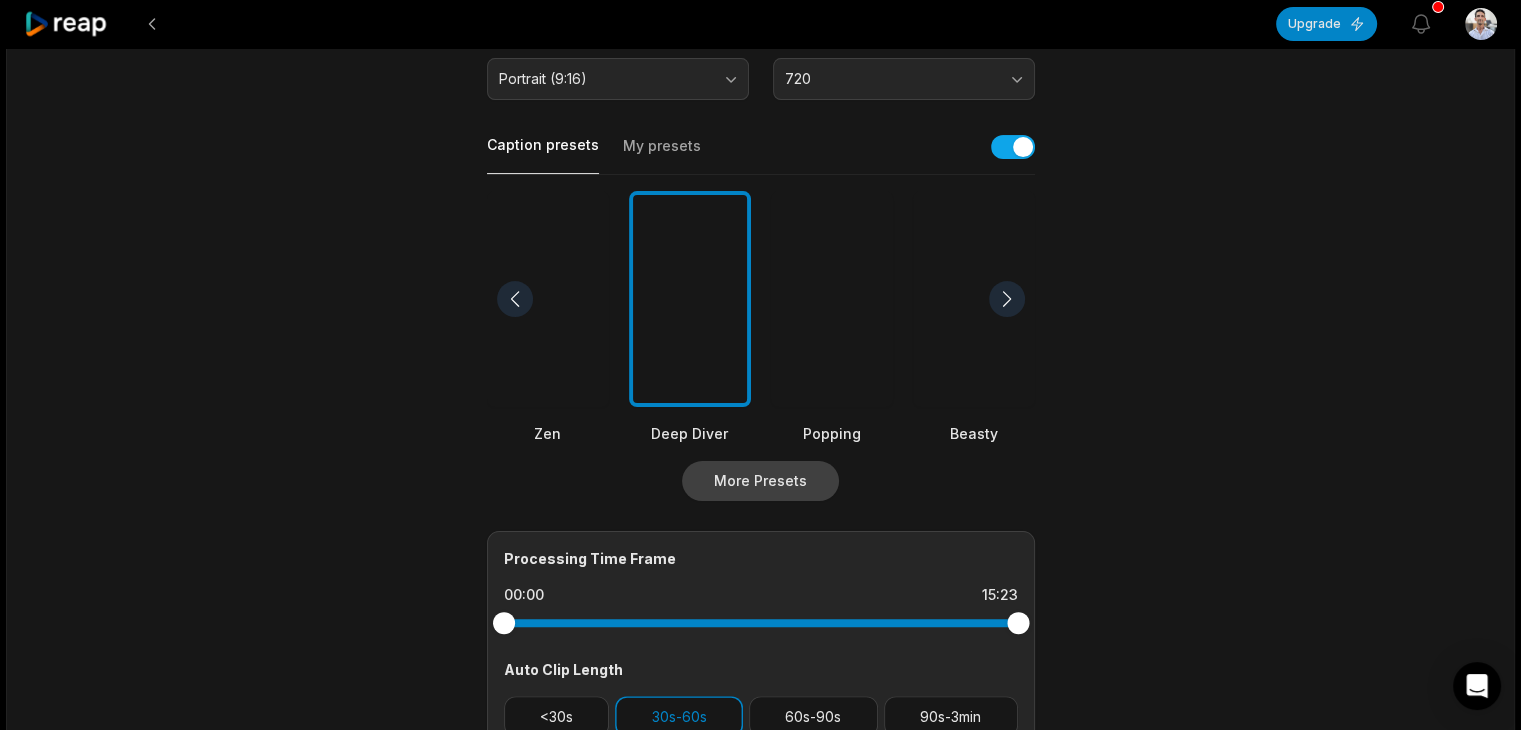 click on "More Presets" at bounding box center (760, 481) 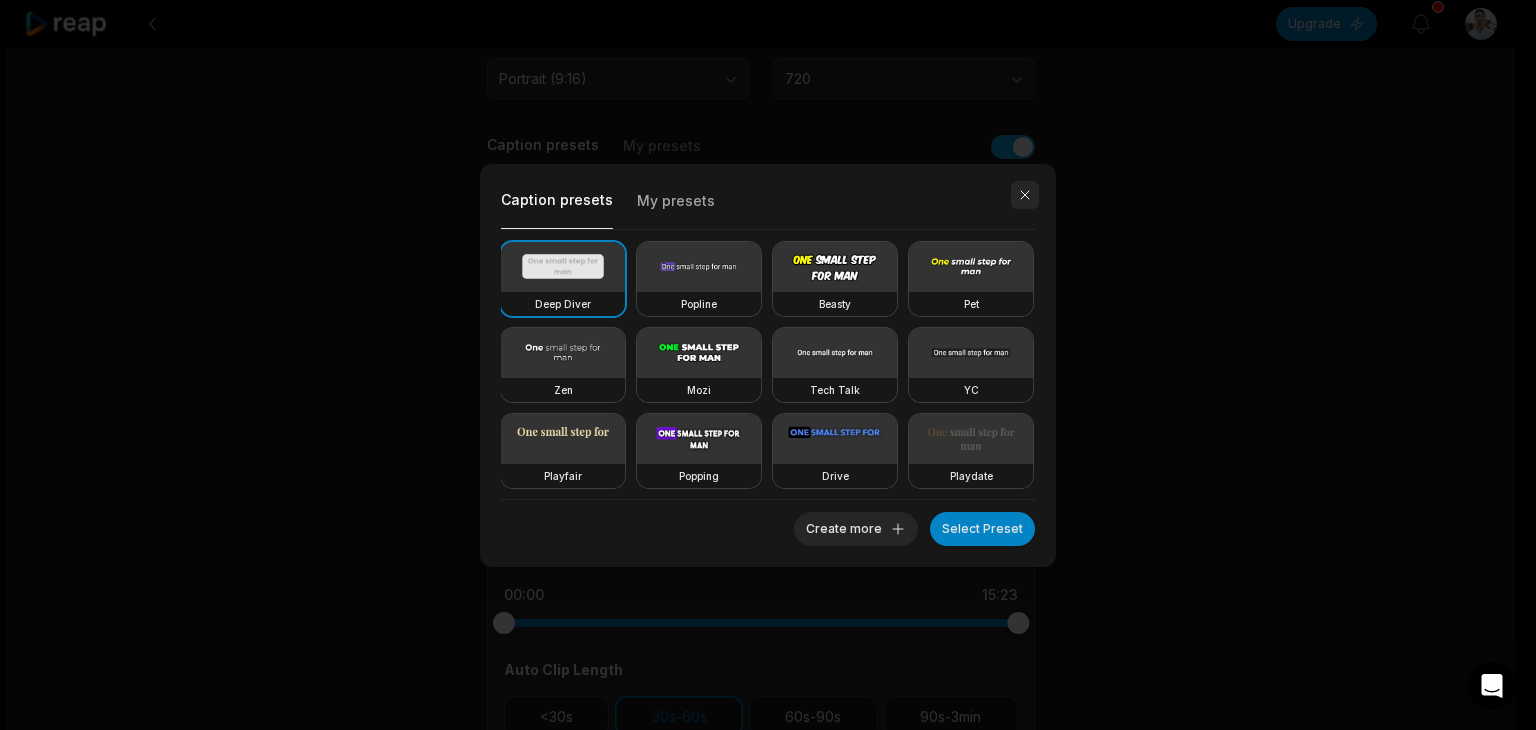click at bounding box center [1025, 195] 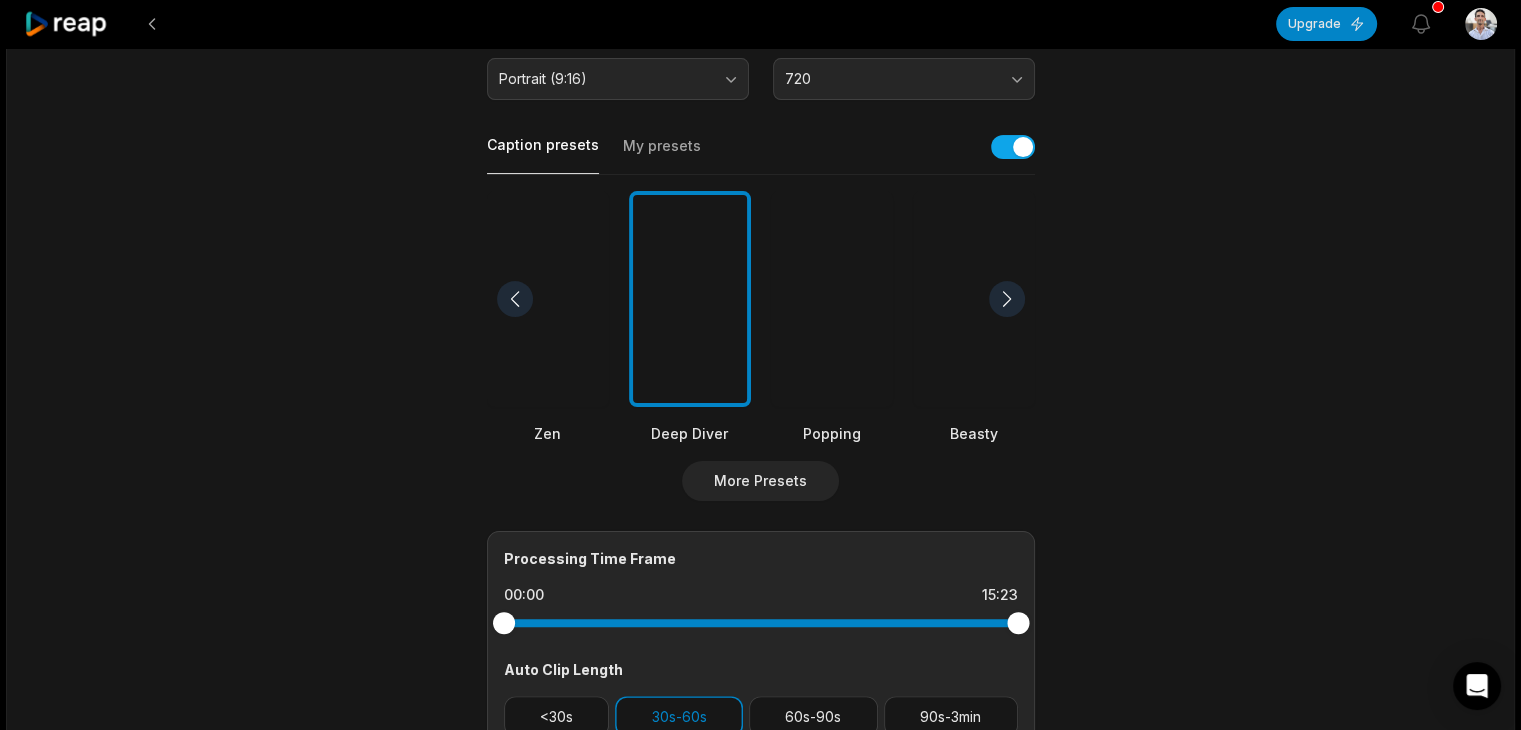 click at bounding box center (832, 299) 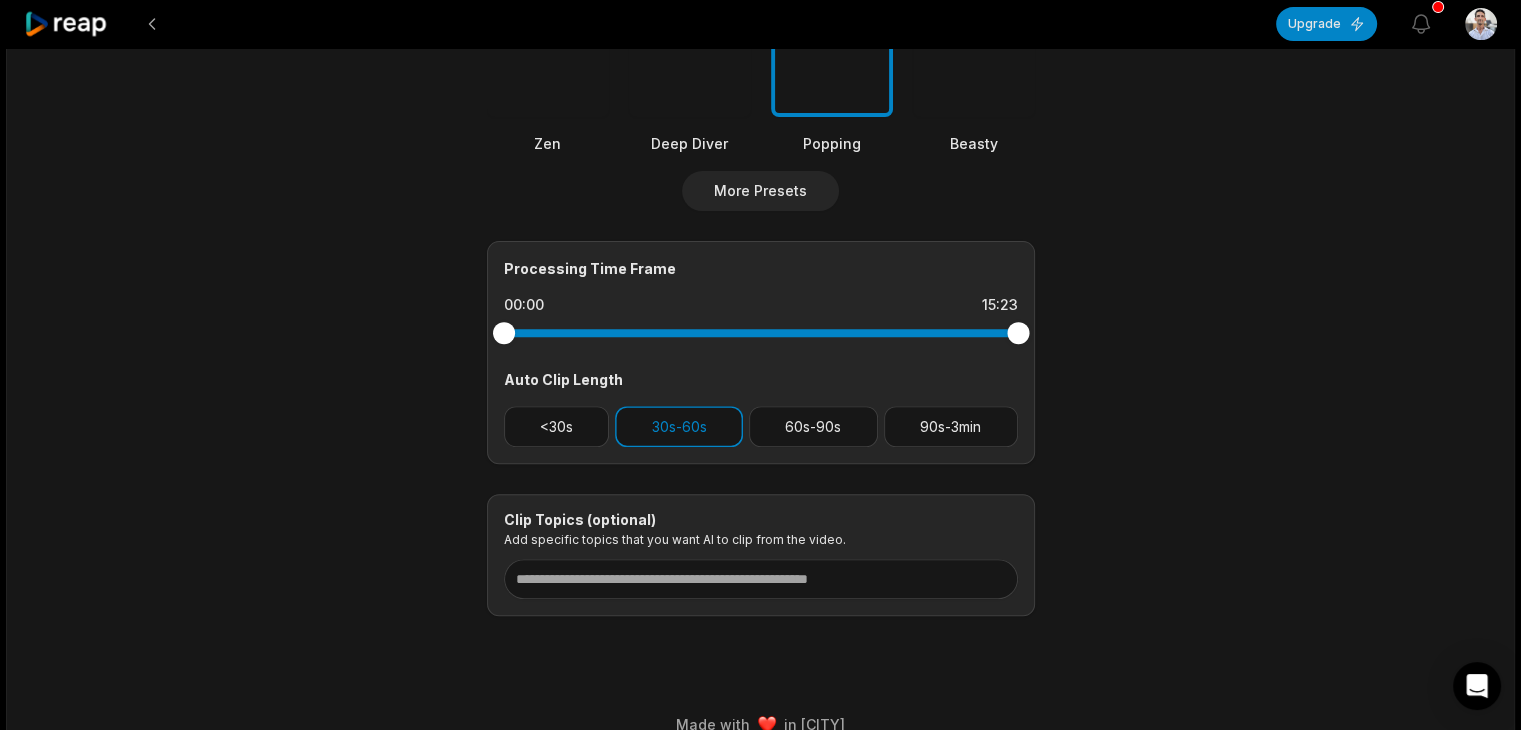 scroll, scrollTop: 719, scrollLeft: 0, axis: vertical 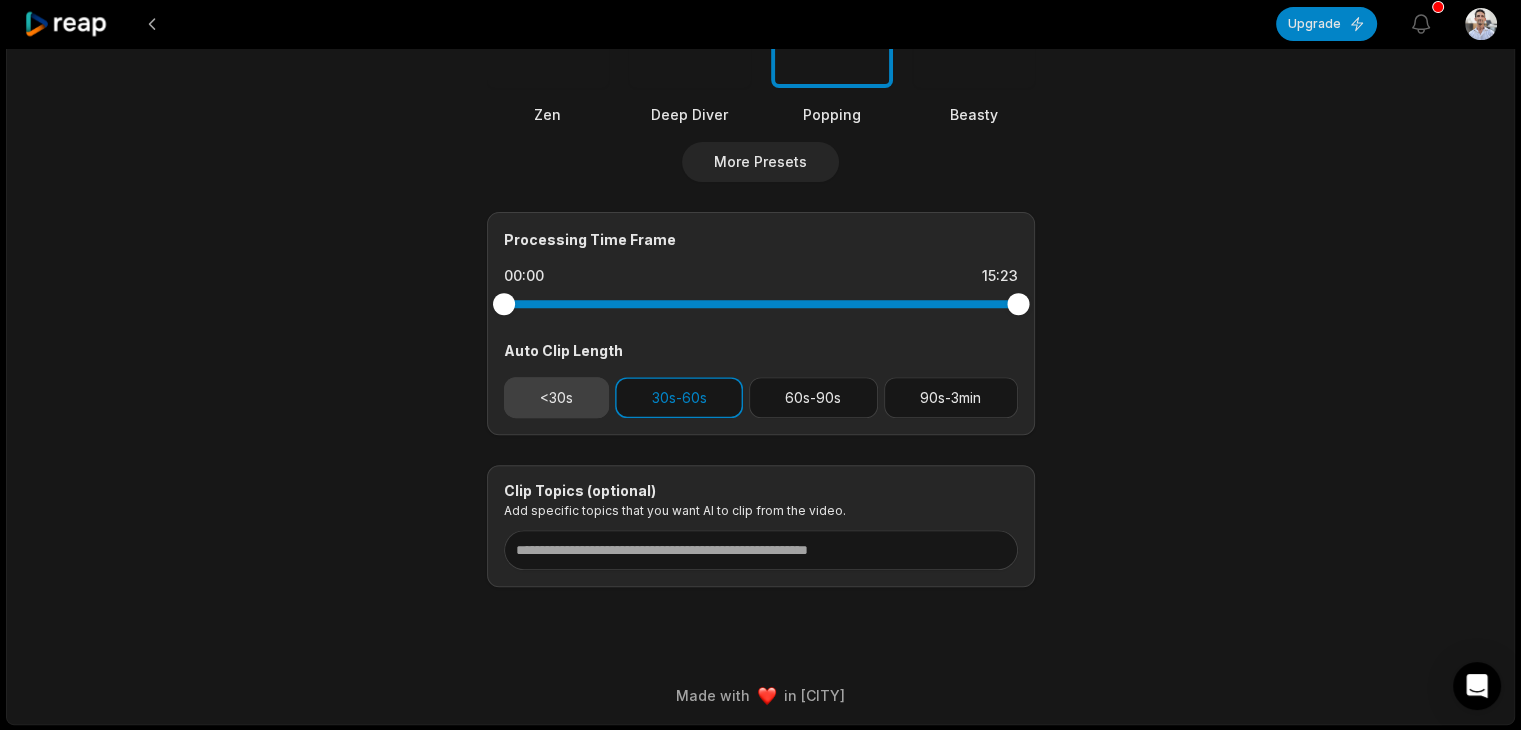 click on "<30s" at bounding box center [557, 397] 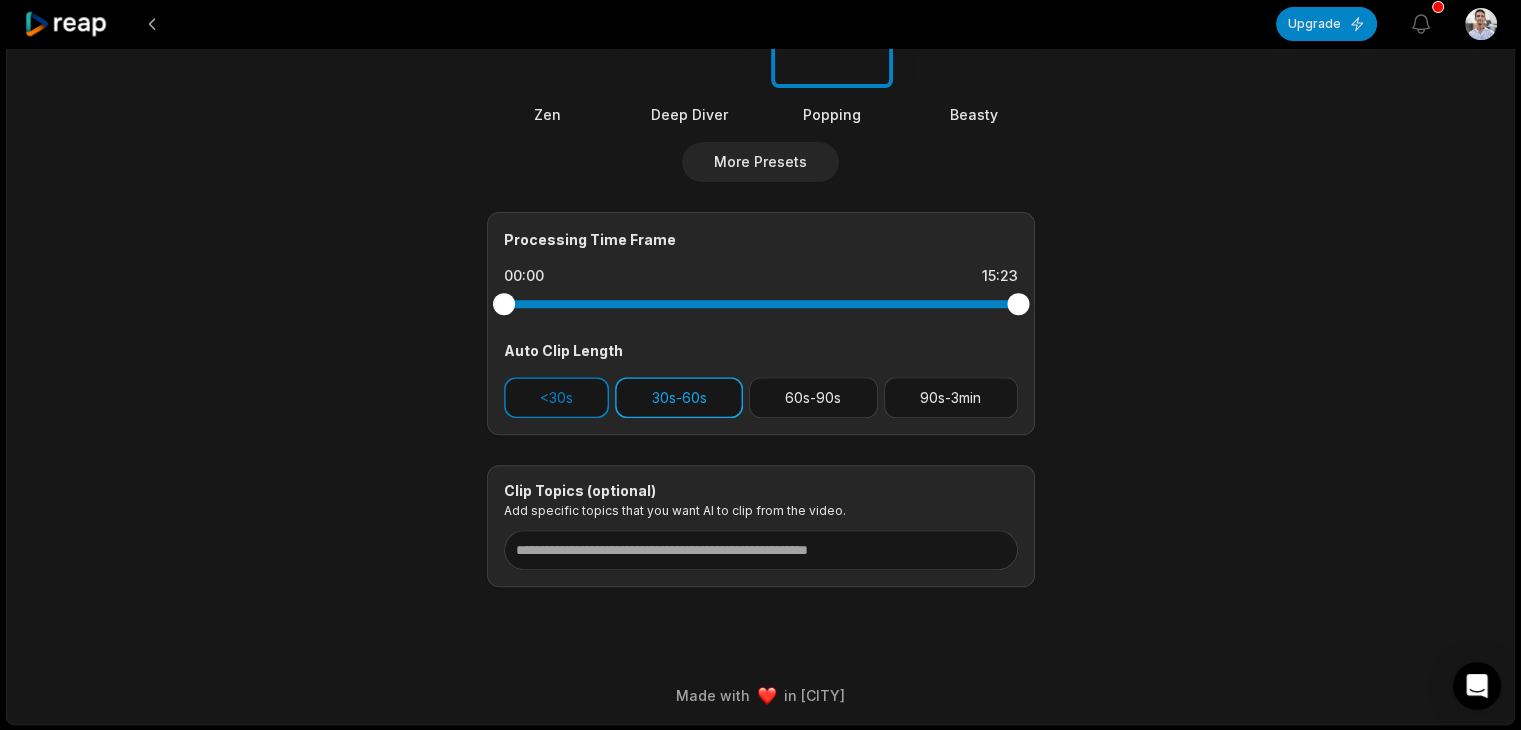 click on "30s-60s" at bounding box center [679, 397] 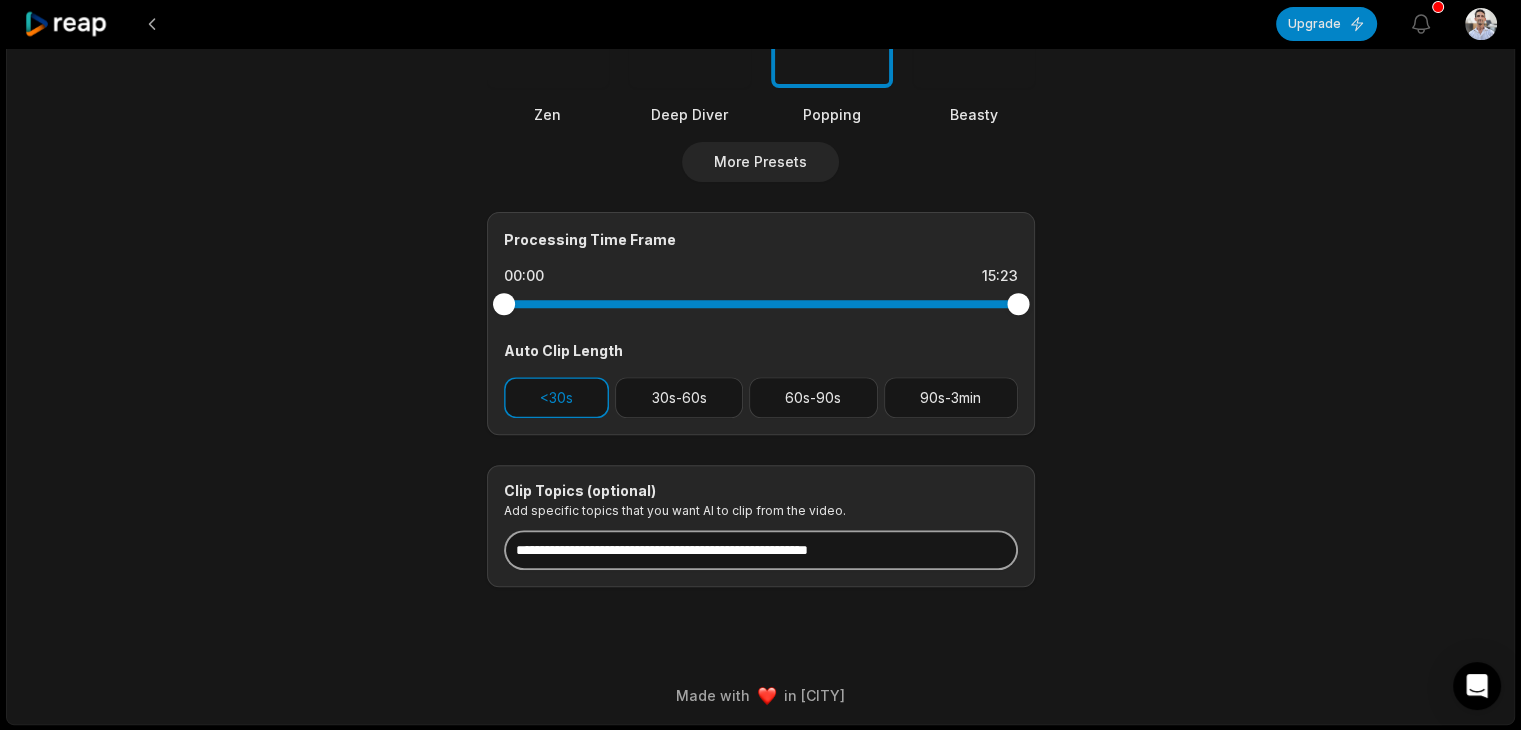 click at bounding box center [761, 550] 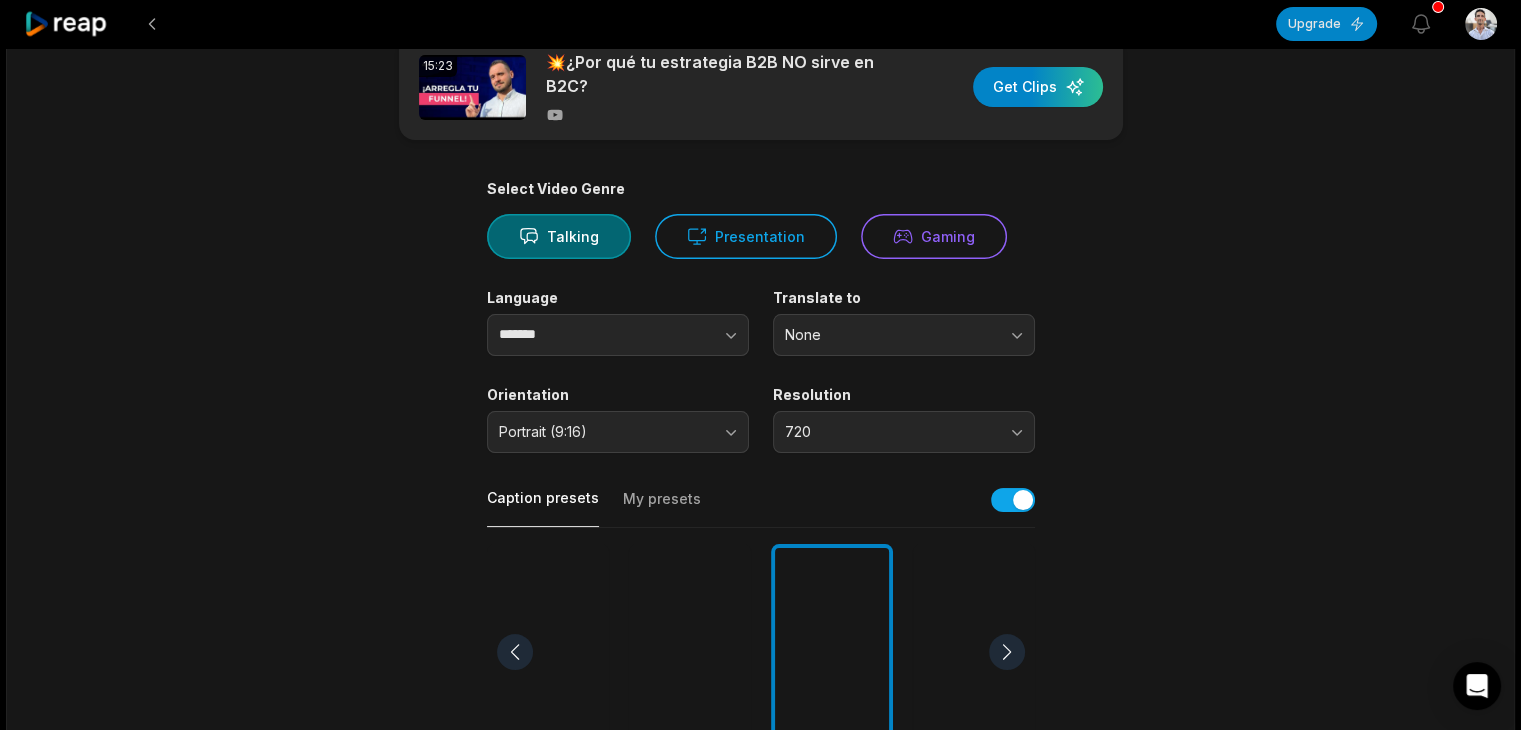 scroll, scrollTop: 0, scrollLeft: 0, axis: both 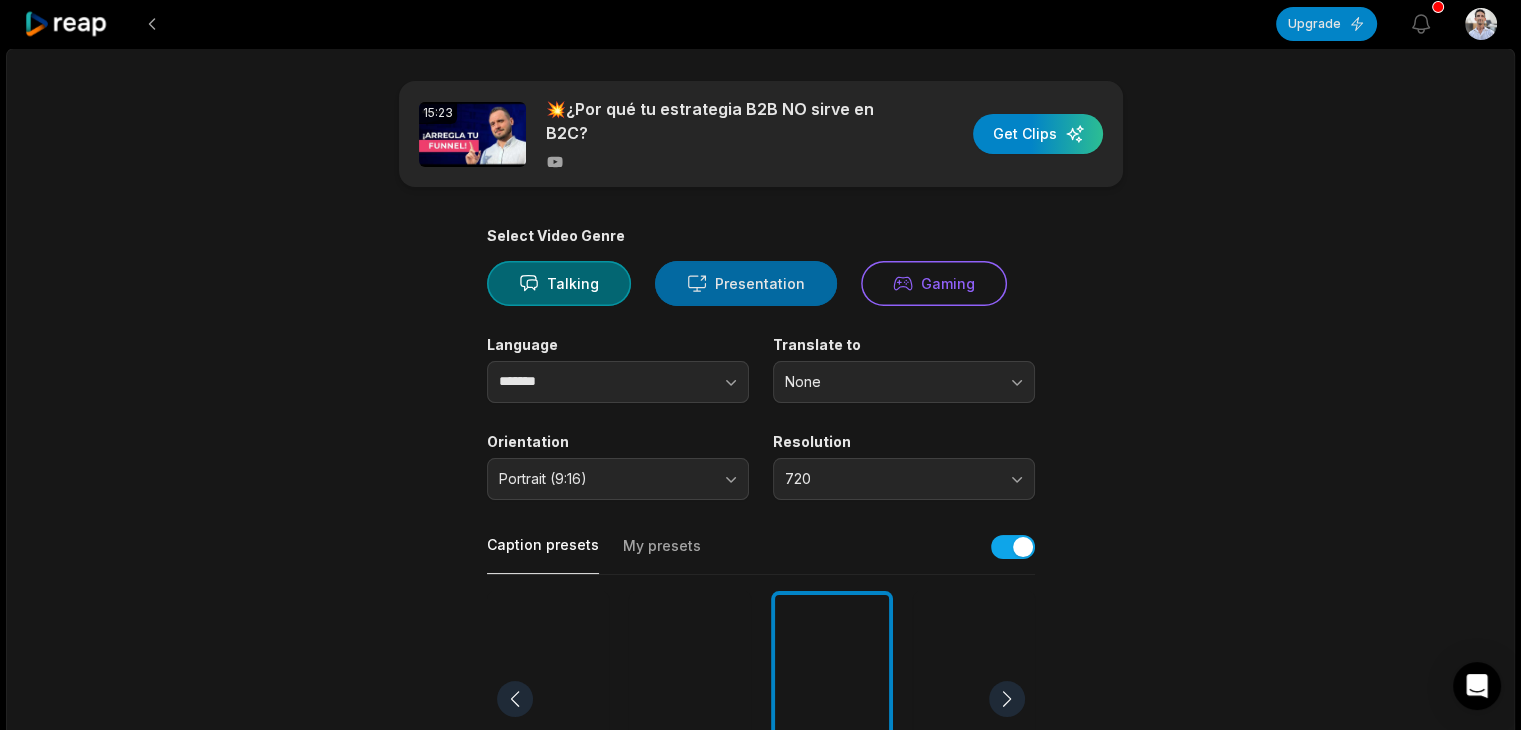 click on "Presentation" at bounding box center [746, 283] 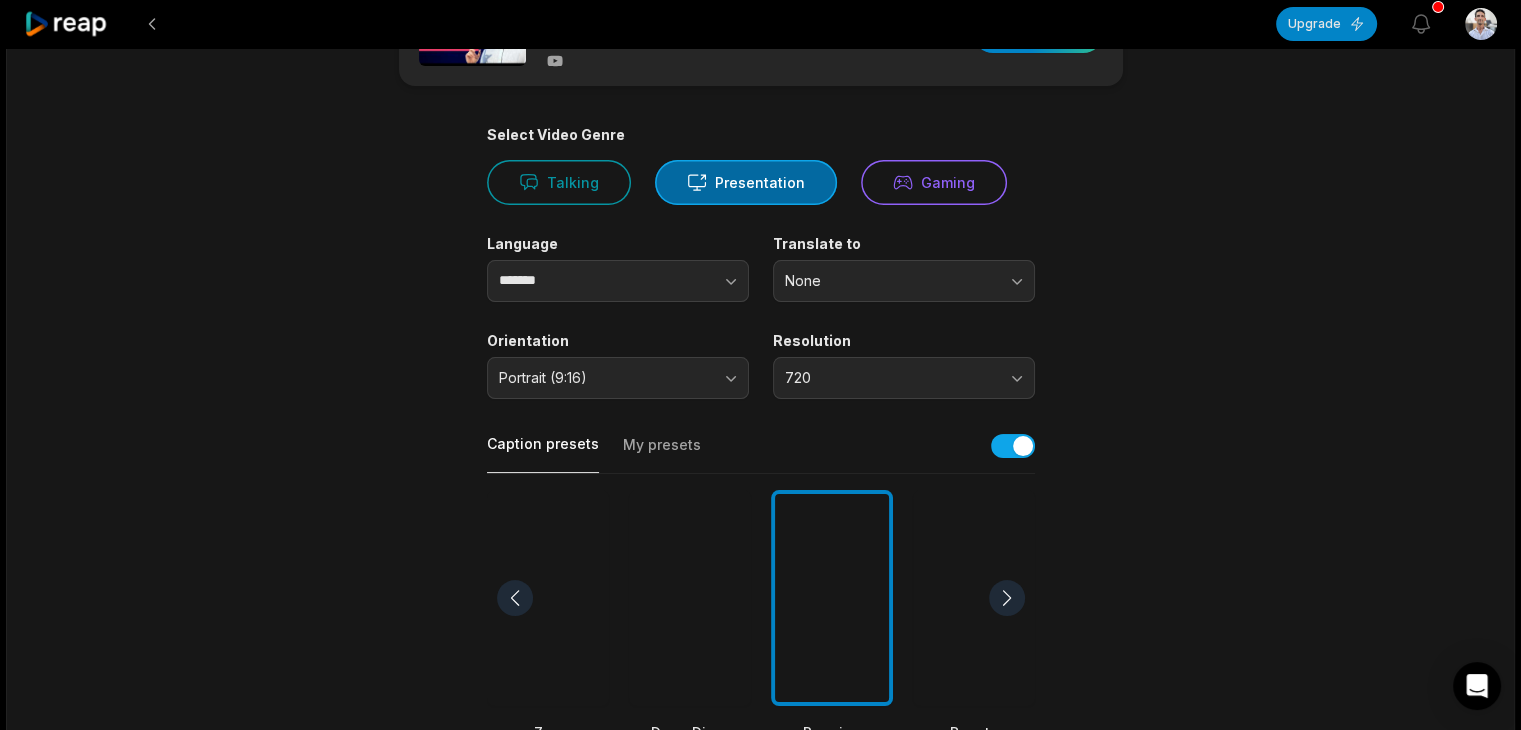 scroll, scrollTop: 100, scrollLeft: 0, axis: vertical 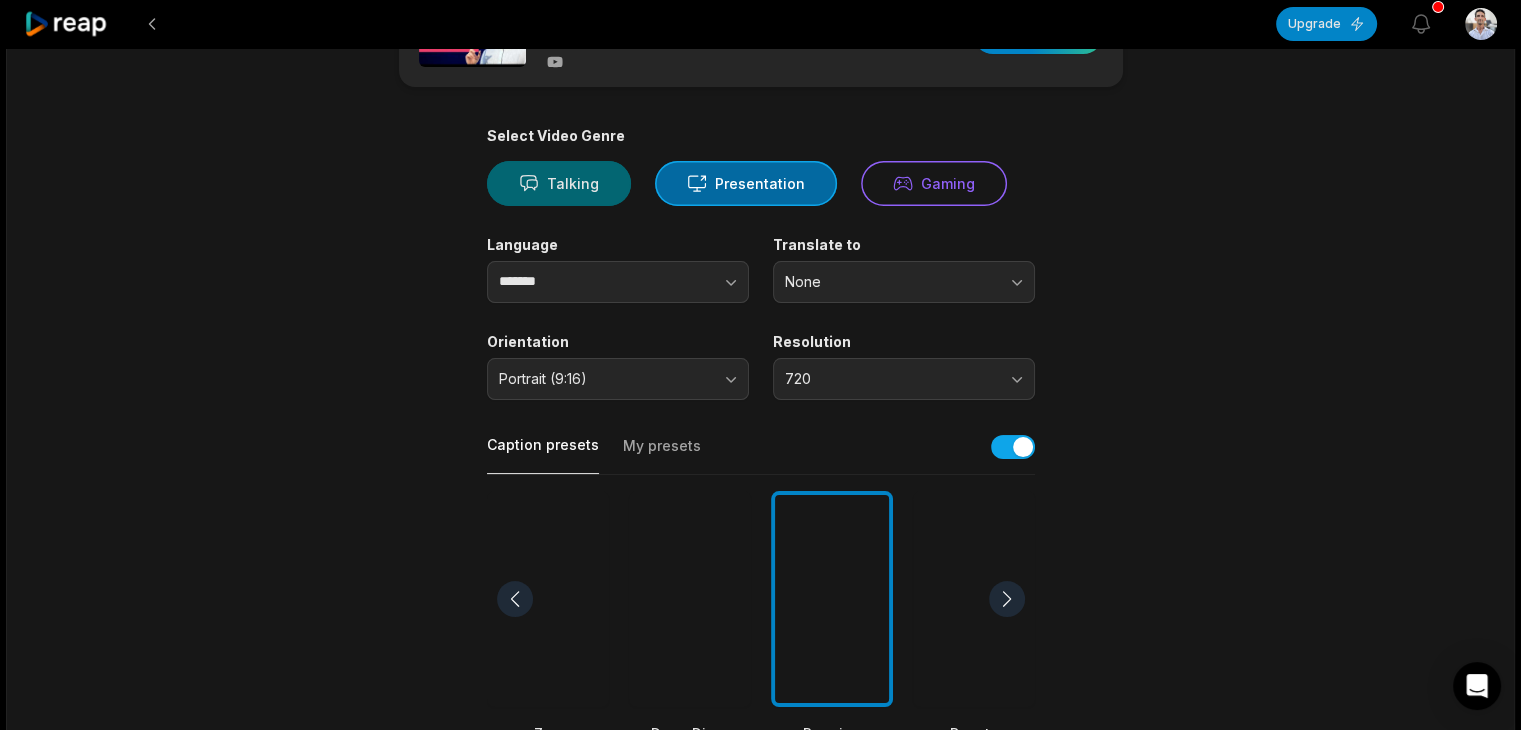 click on "Talking" at bounding box center (559, 183) 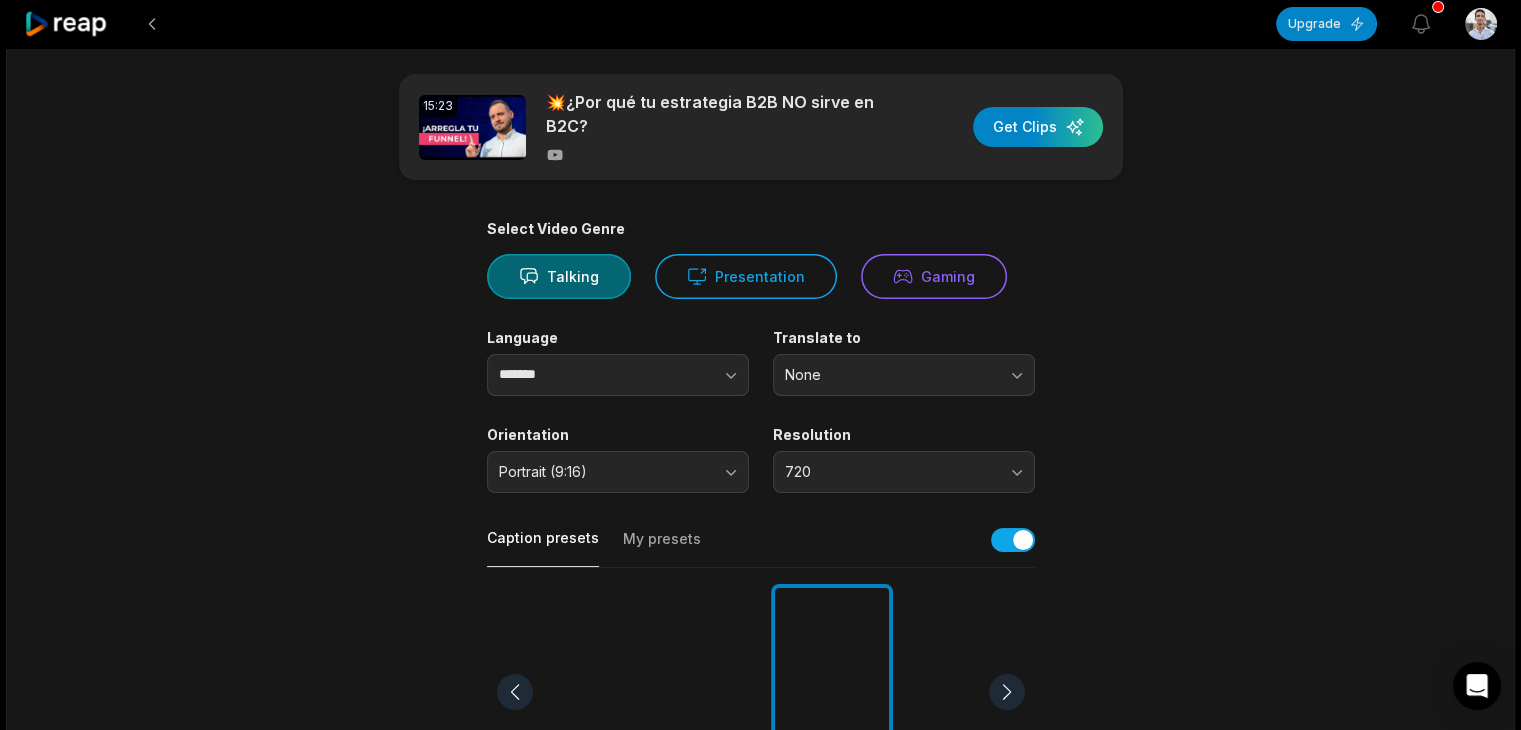 scroll, scrollTop: 0, scrollLeft: 0, axis: both 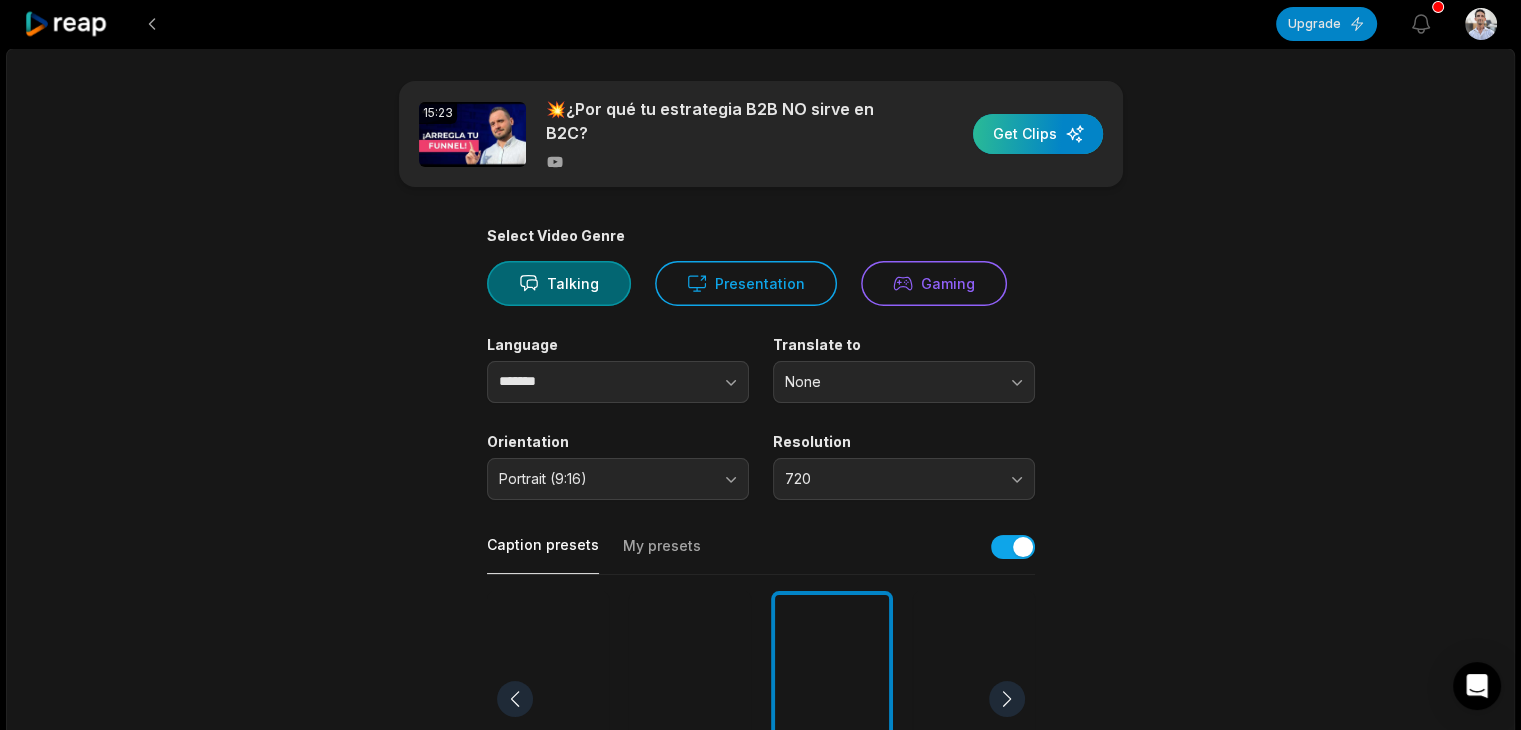 click at bounding box center (1038, 134) 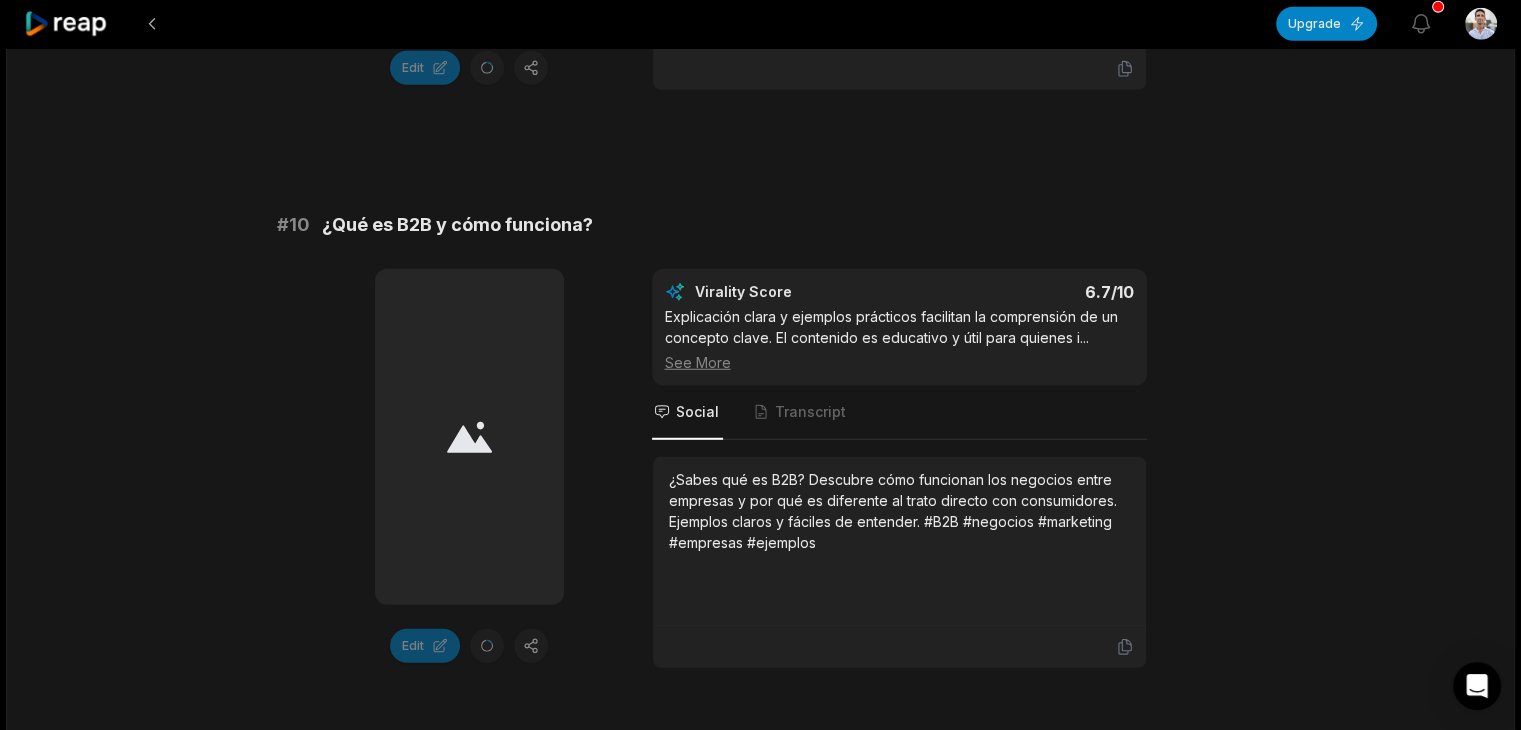 scroll, scrollTop: 5565, scrollLeft: 0, axis: vertical 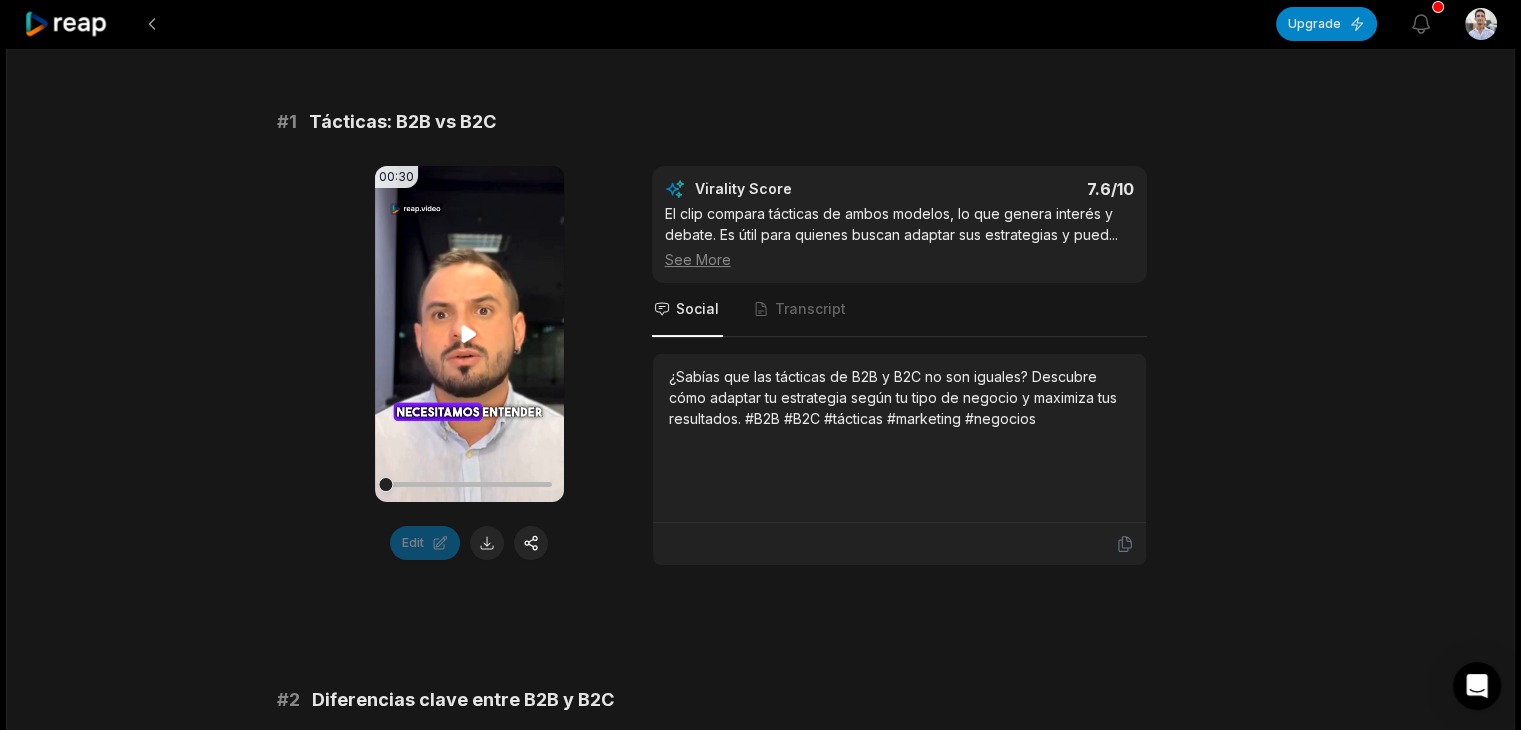 click 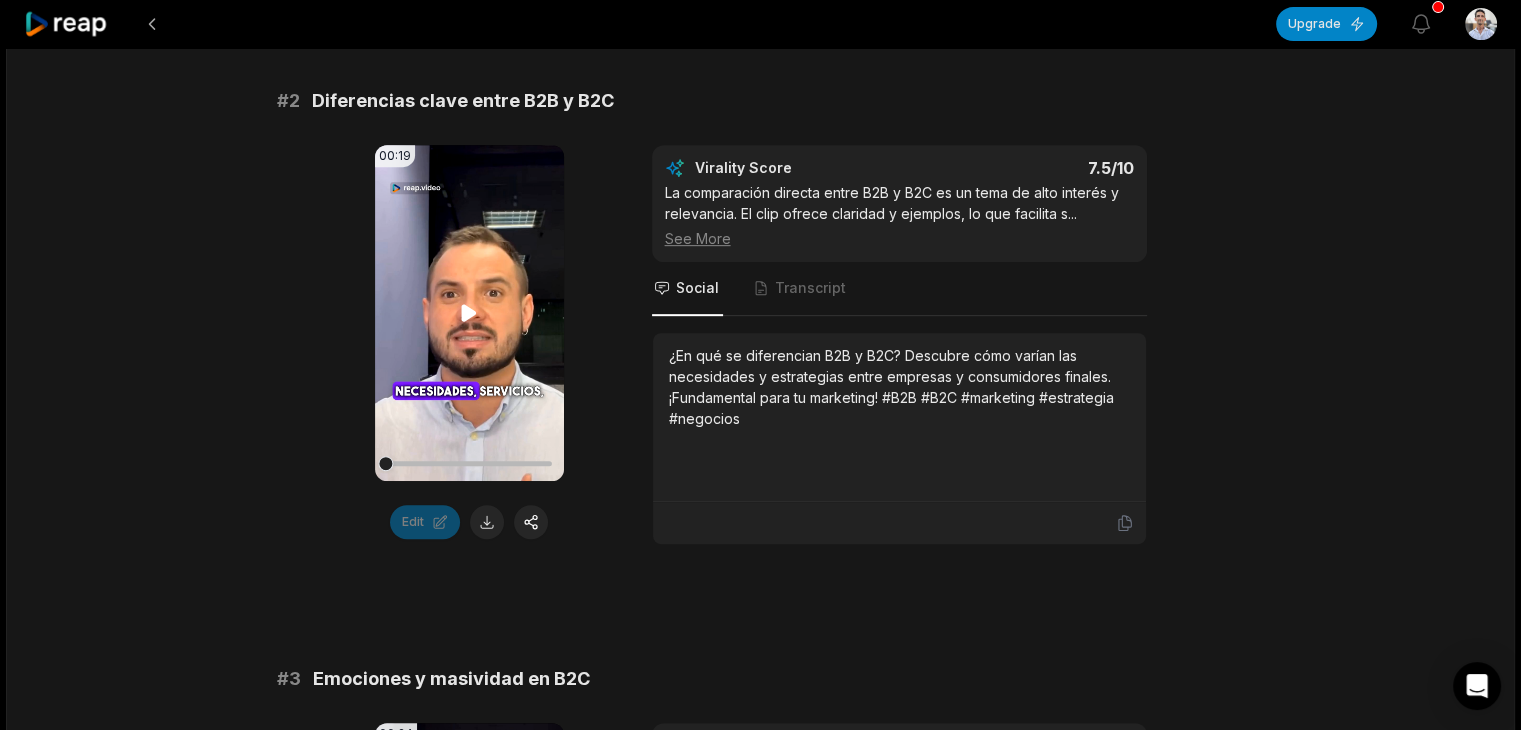 scroll, scrollTop: 900, scrollLeft: 0, axis: vertical 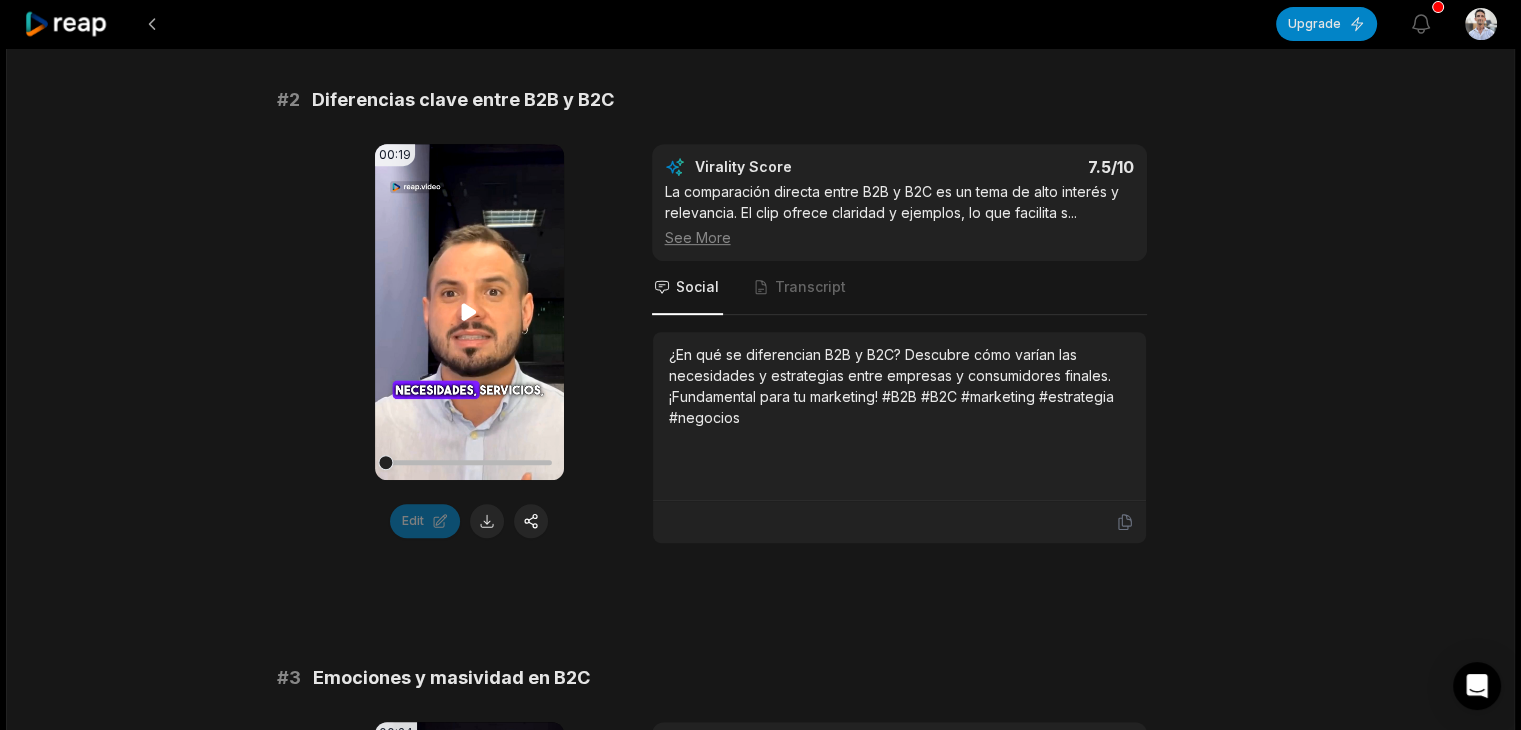 click 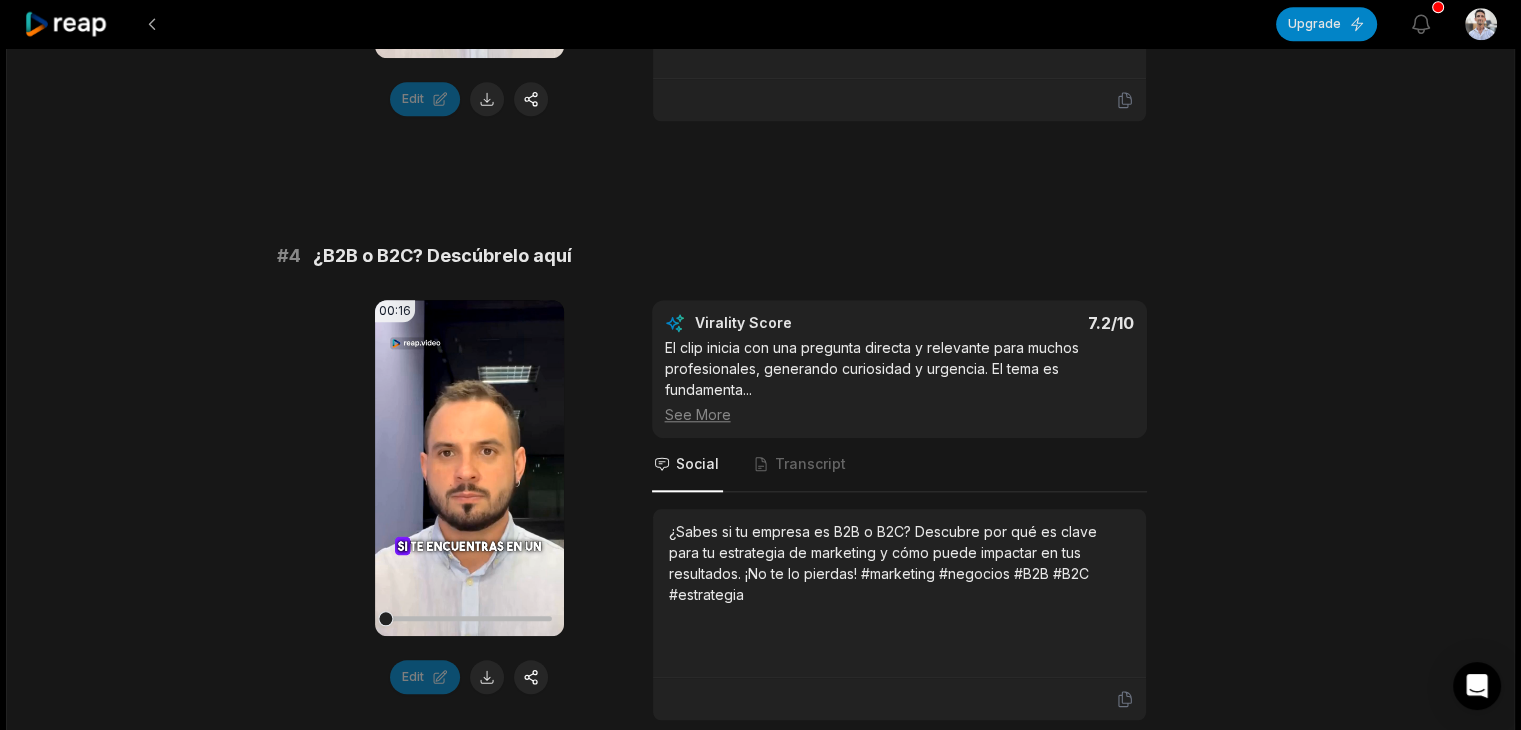 scroll, scrollTop: 2000, scrollLeft: 0, axis: vertical 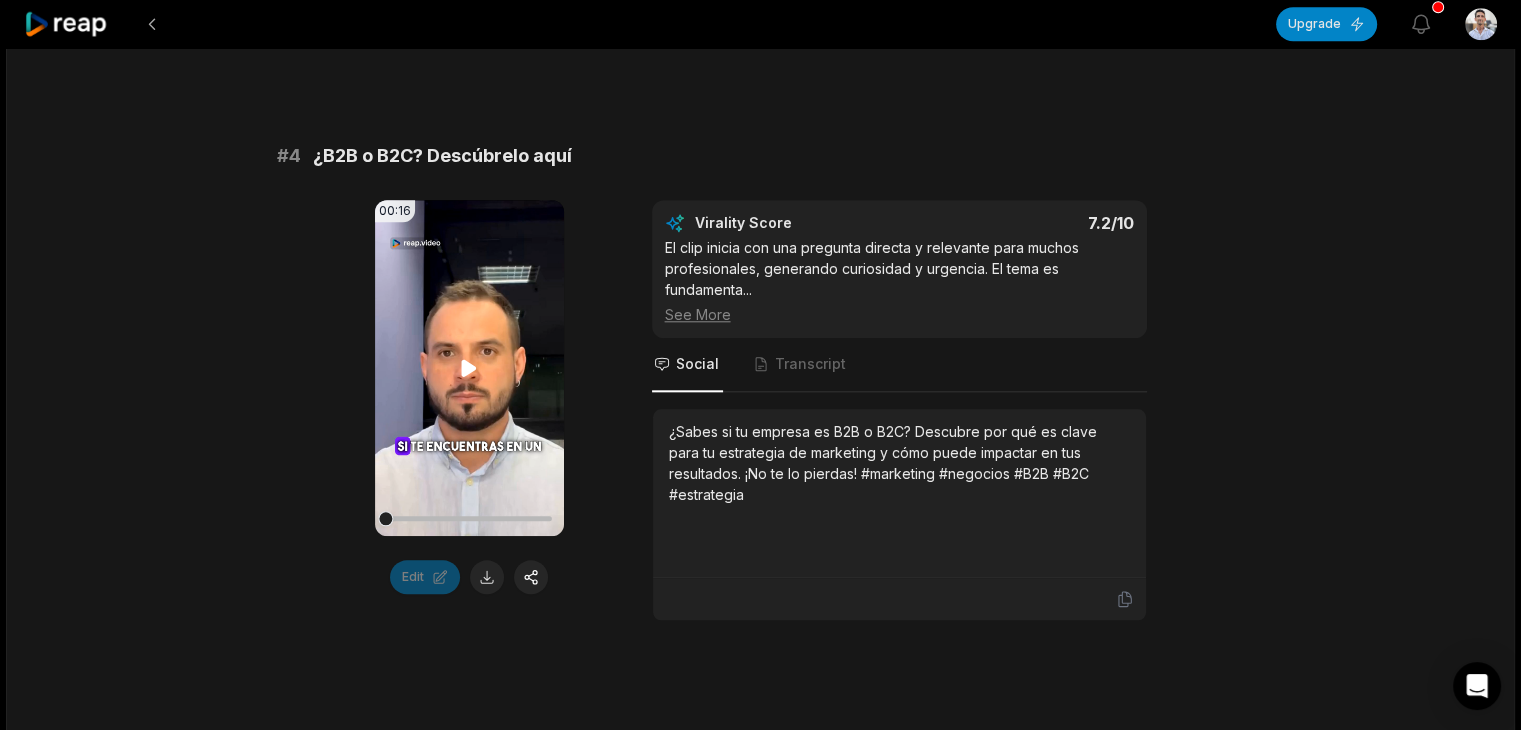 click 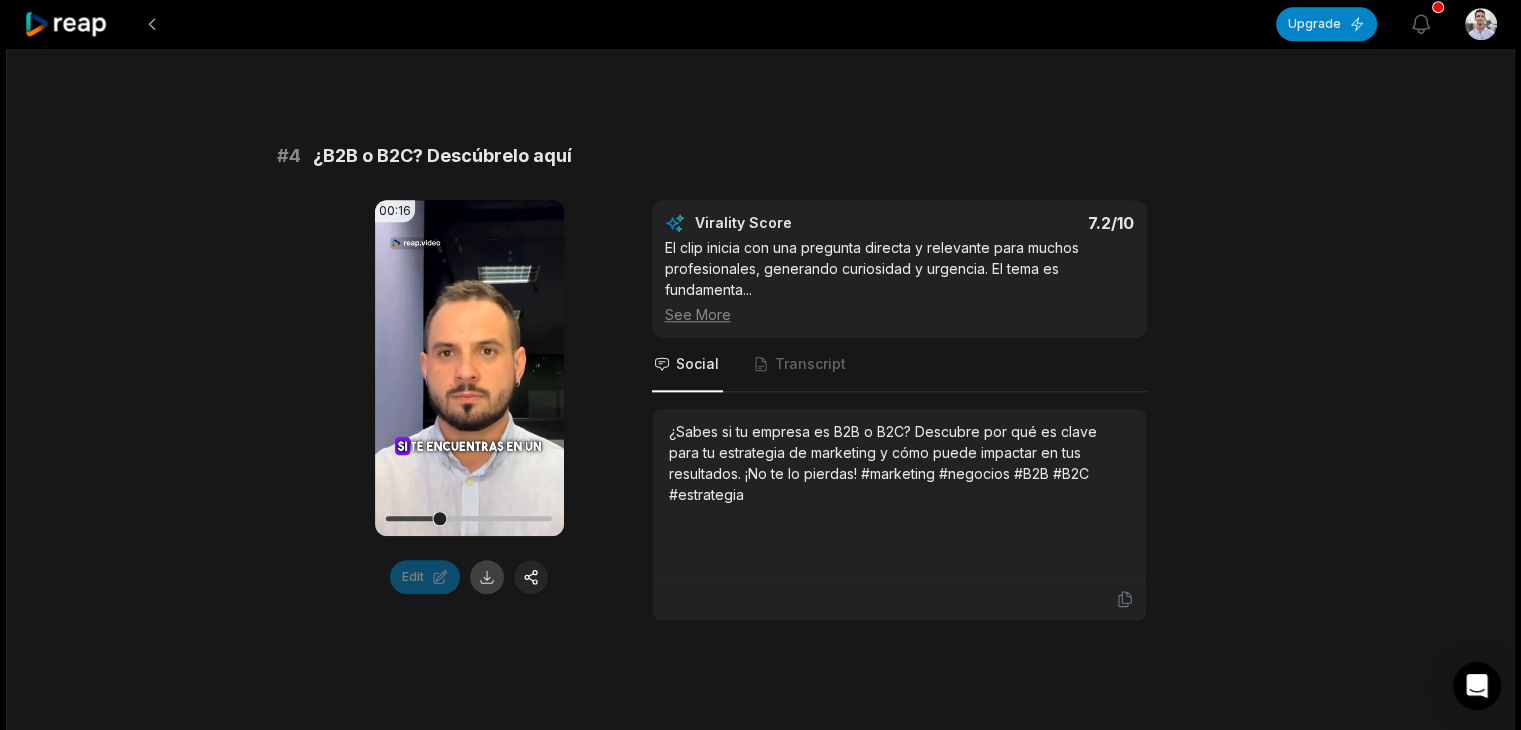 click at bounding box center (487, 577) 